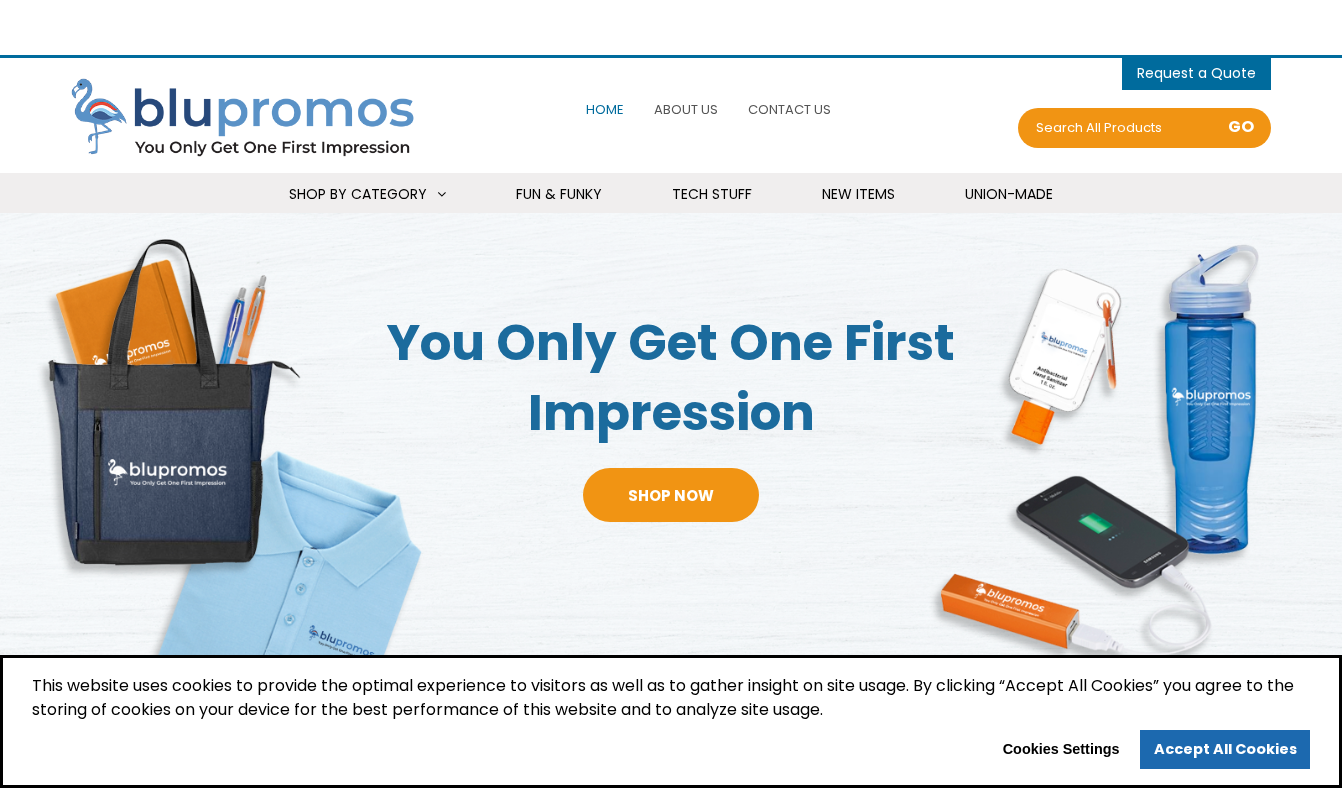 select 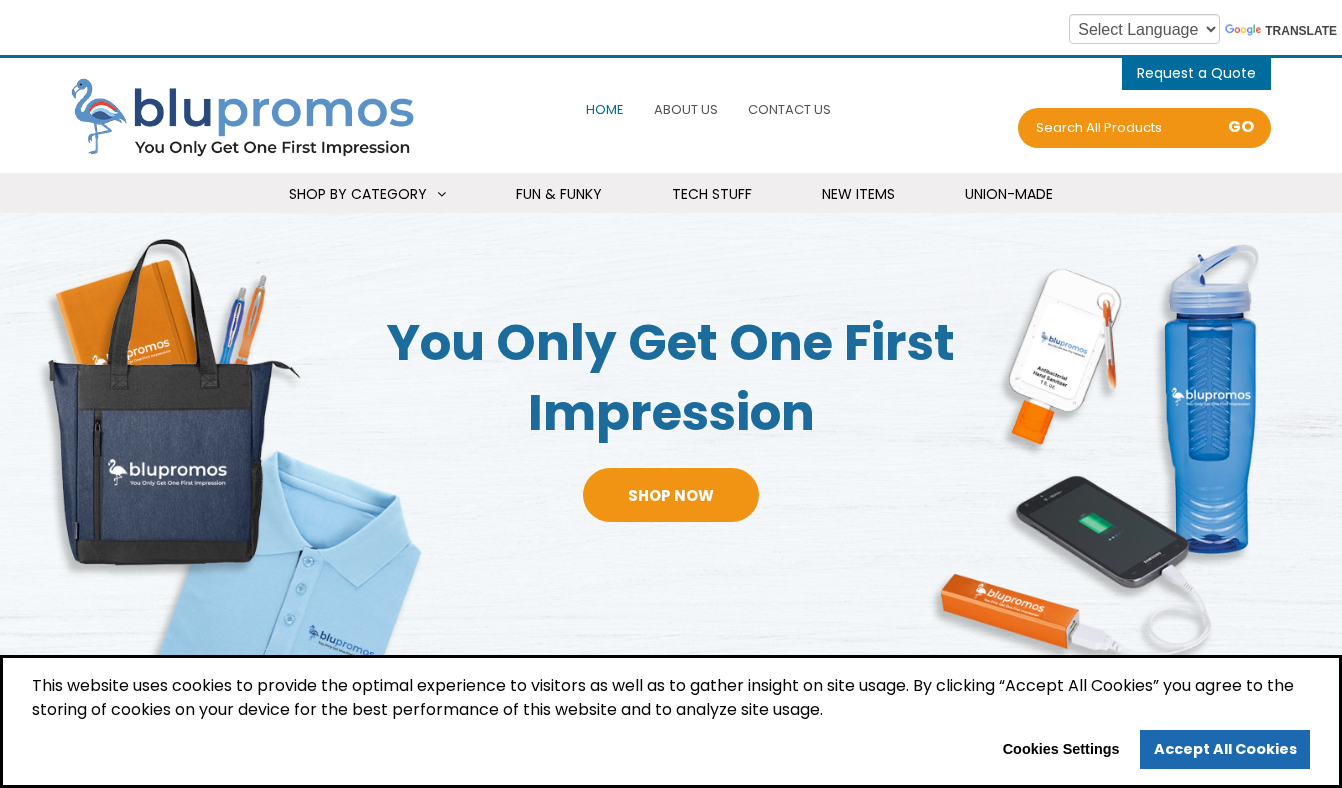 scroll, scrollTop: 0, scrollLeft: 0, axis: both 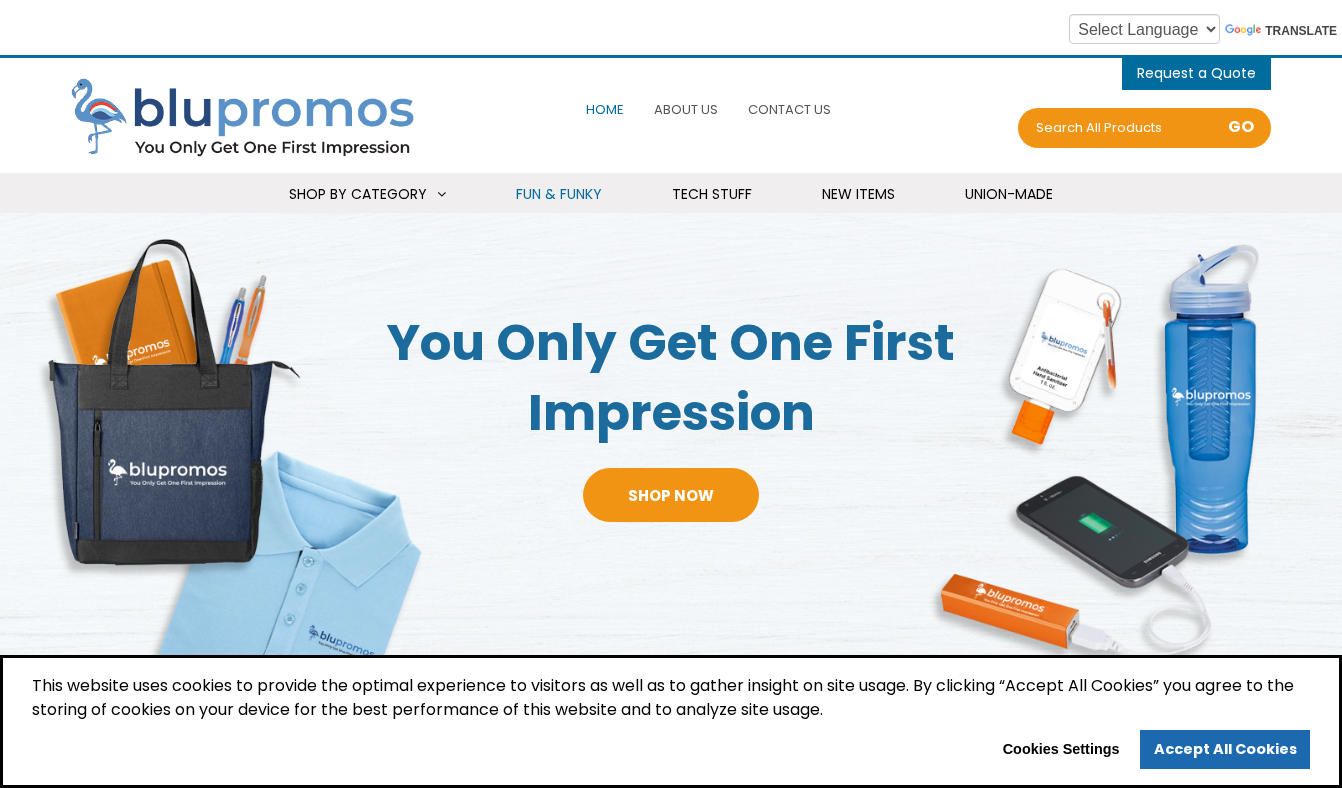 click on "Fun & Funky" at bounding box center [559, 194] 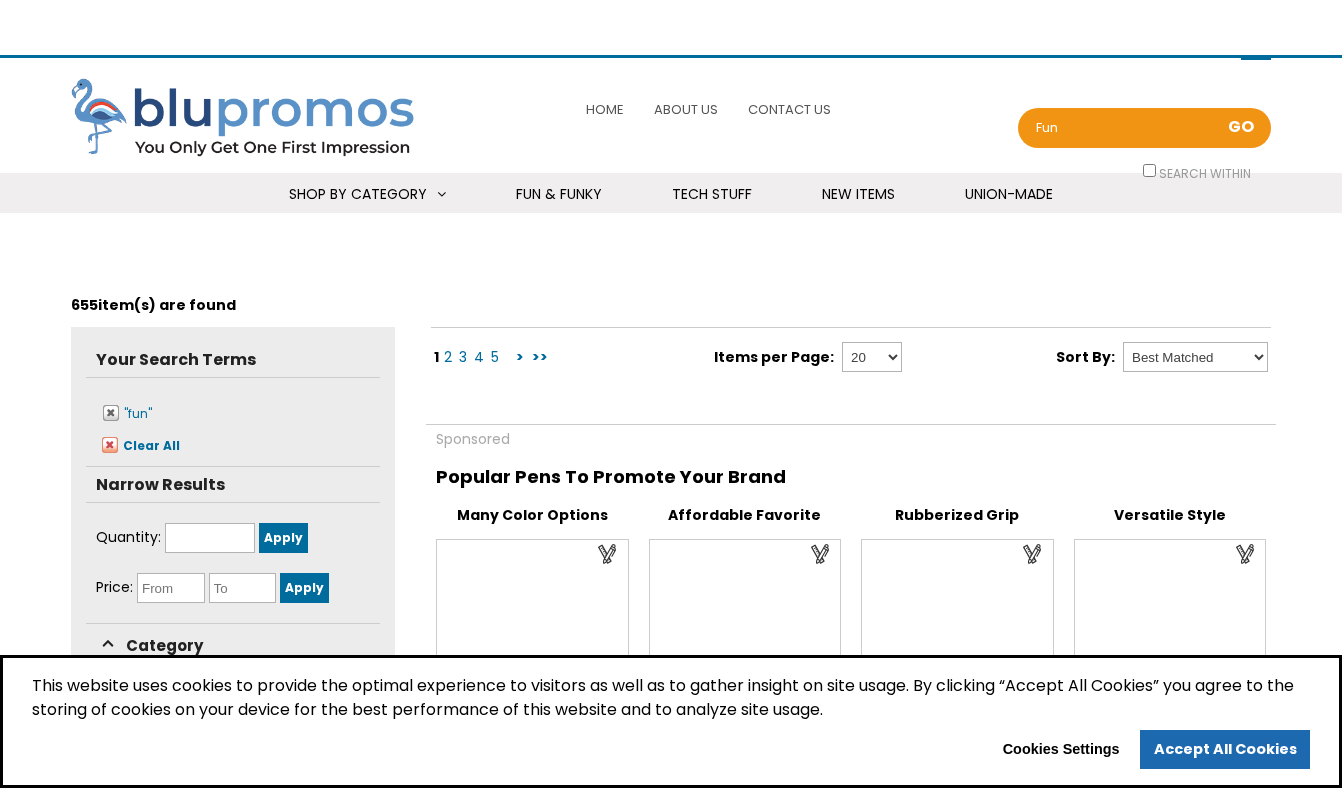 scroll, scrollTop: 0, scrollLeft: 0, axis: both 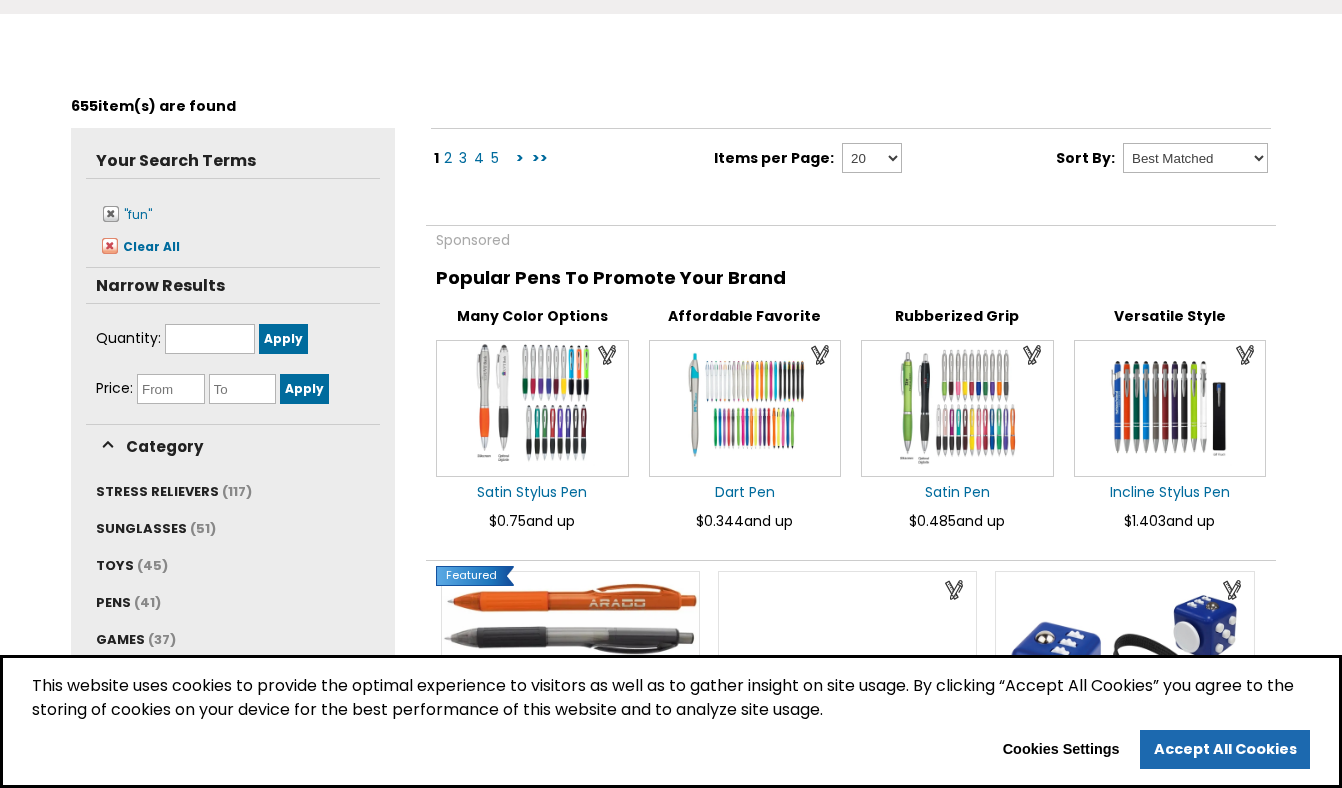 select 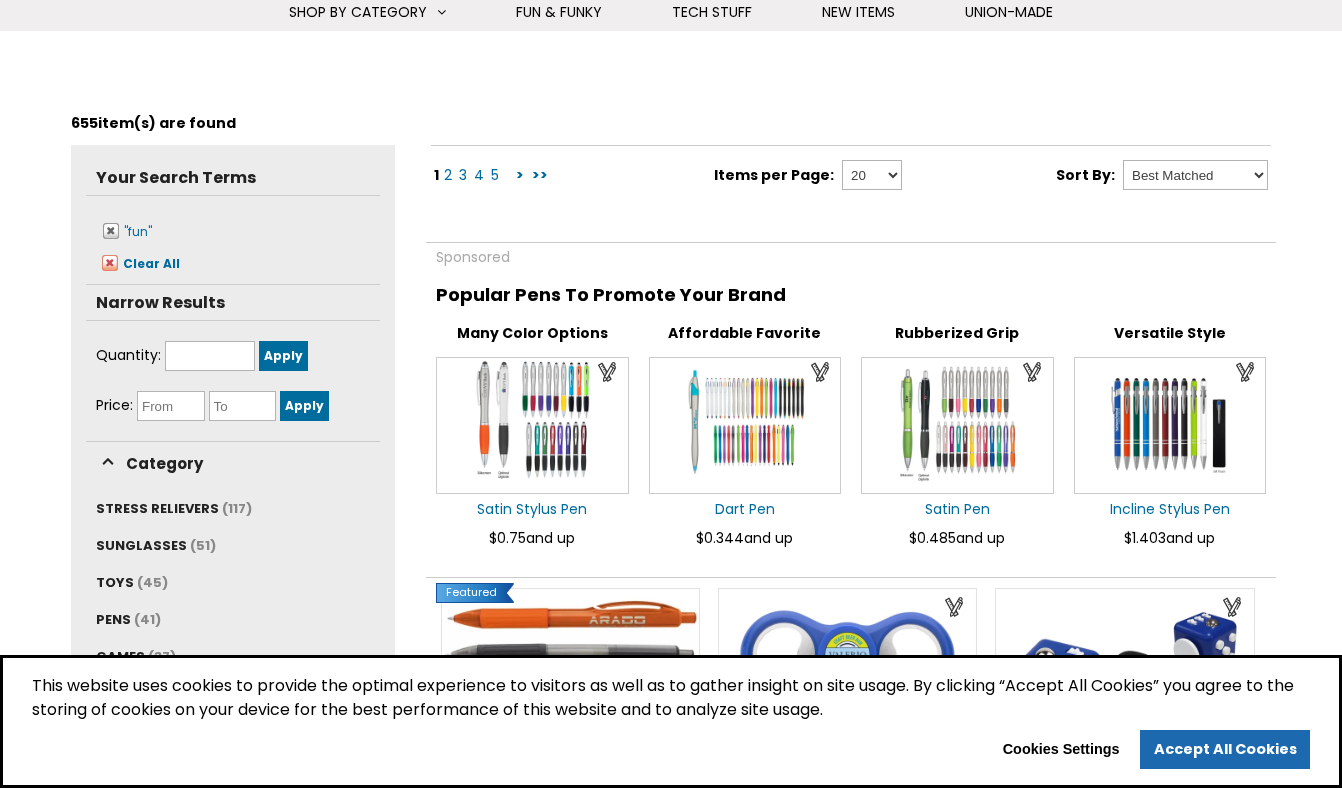 scroll, scrollTop: 0, scrollLeft: 0, axis: both 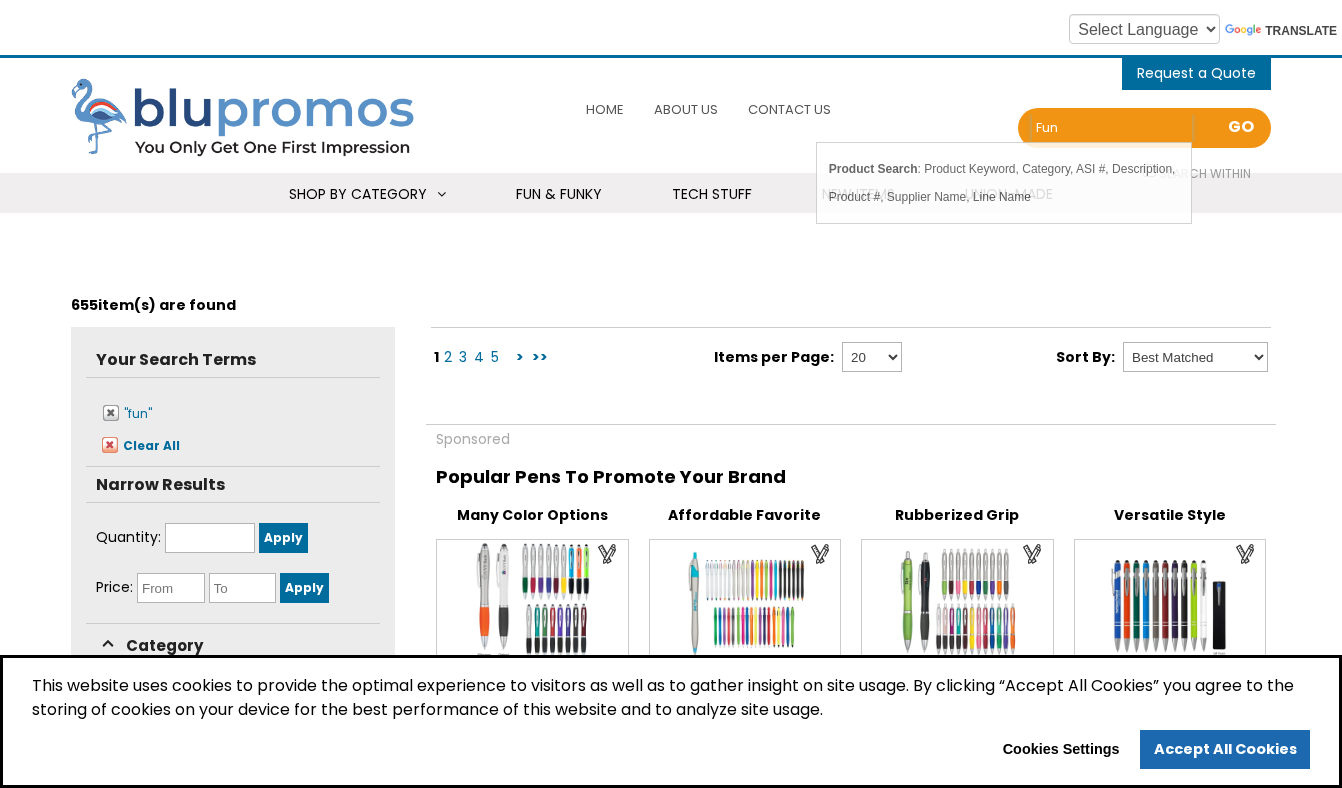click on "fun" at bounding box center (1112, 128) 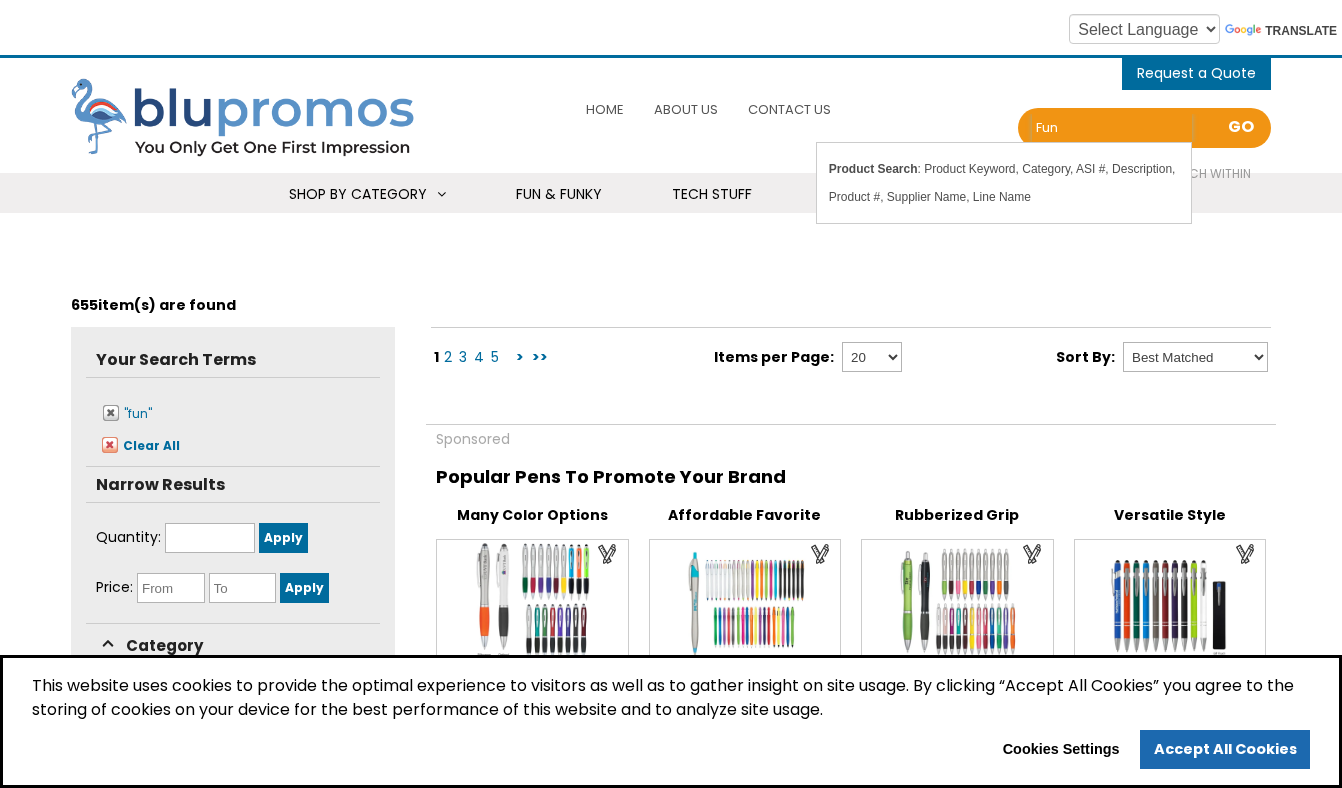 drag, startPoint x: 1076, startPoint y: 123, endPoint x: 1025, endPoint y: 122, distance: 51.009804 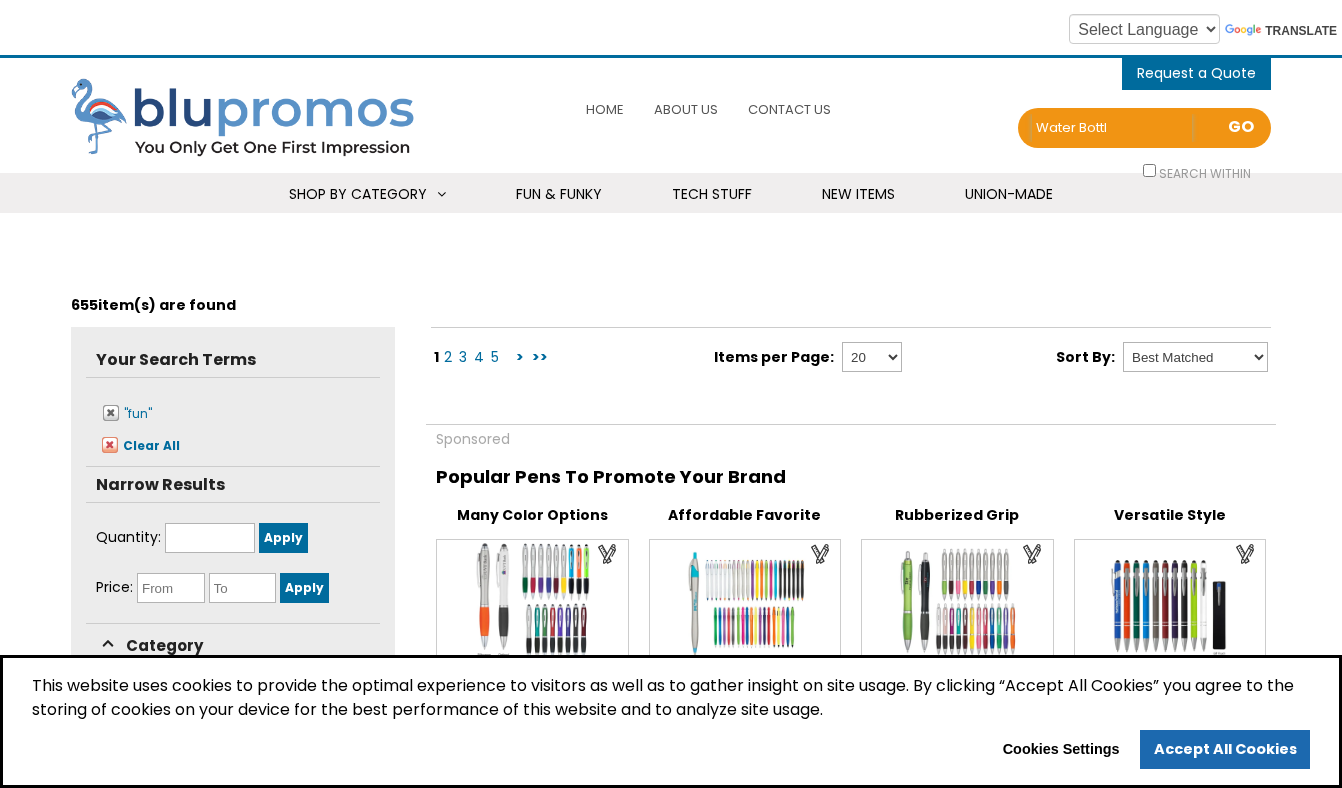 type on "water bottle" 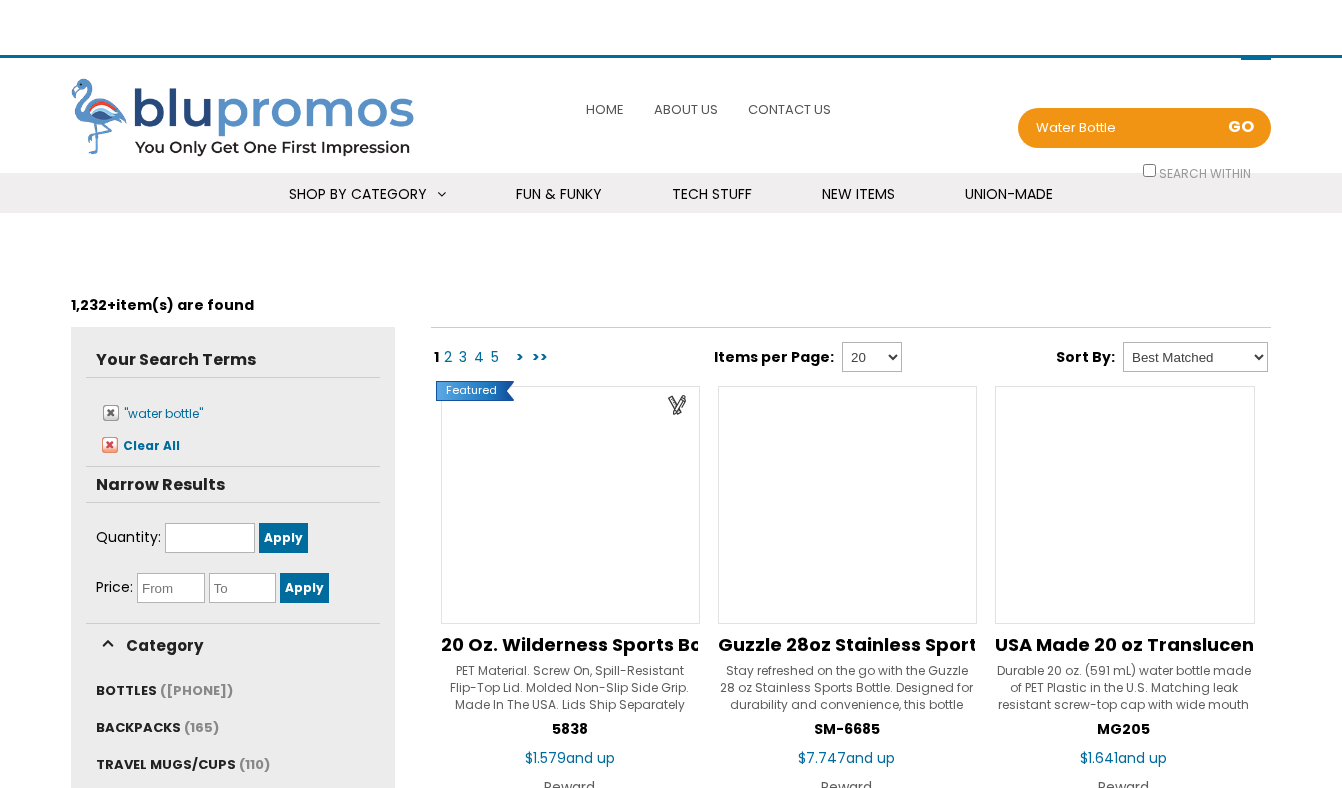 scroll, scrollTop: 0, scrollLeft: 0, axis: both 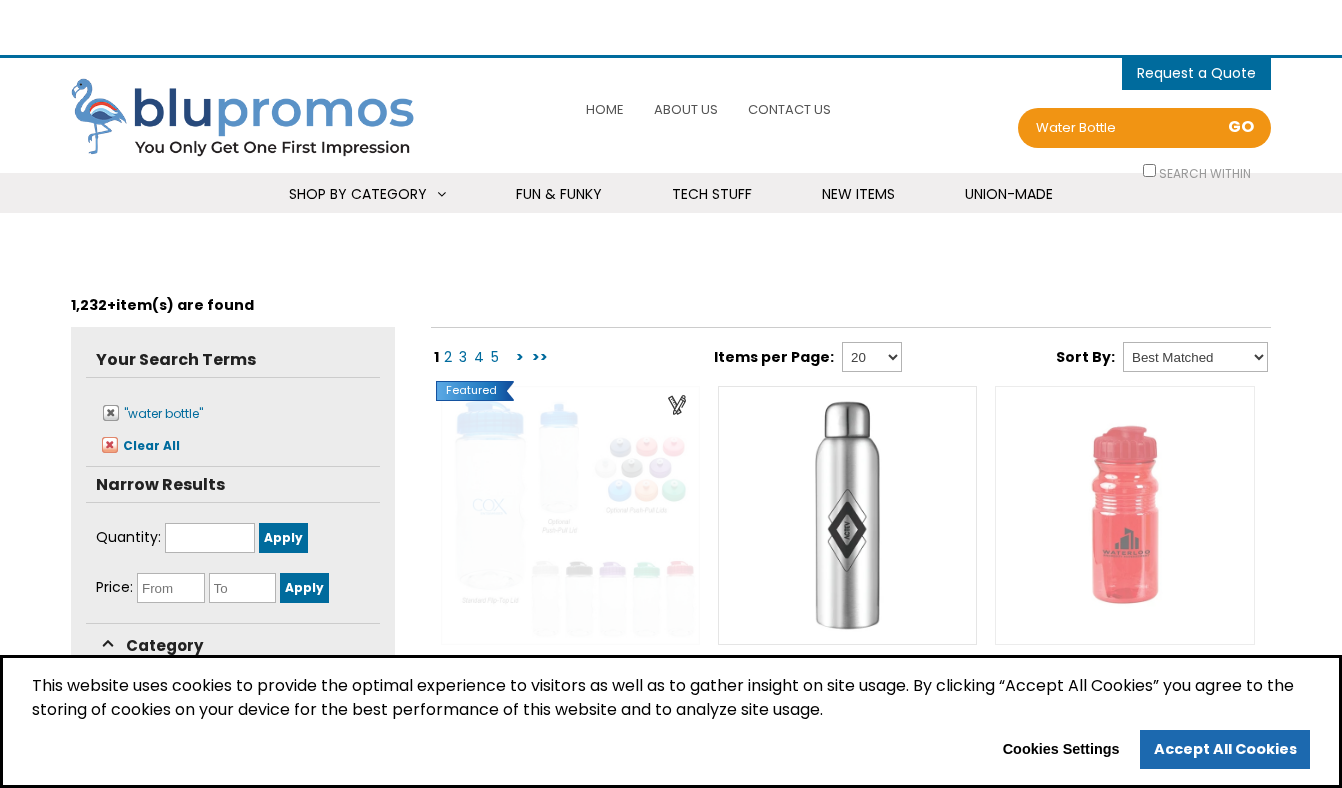 select 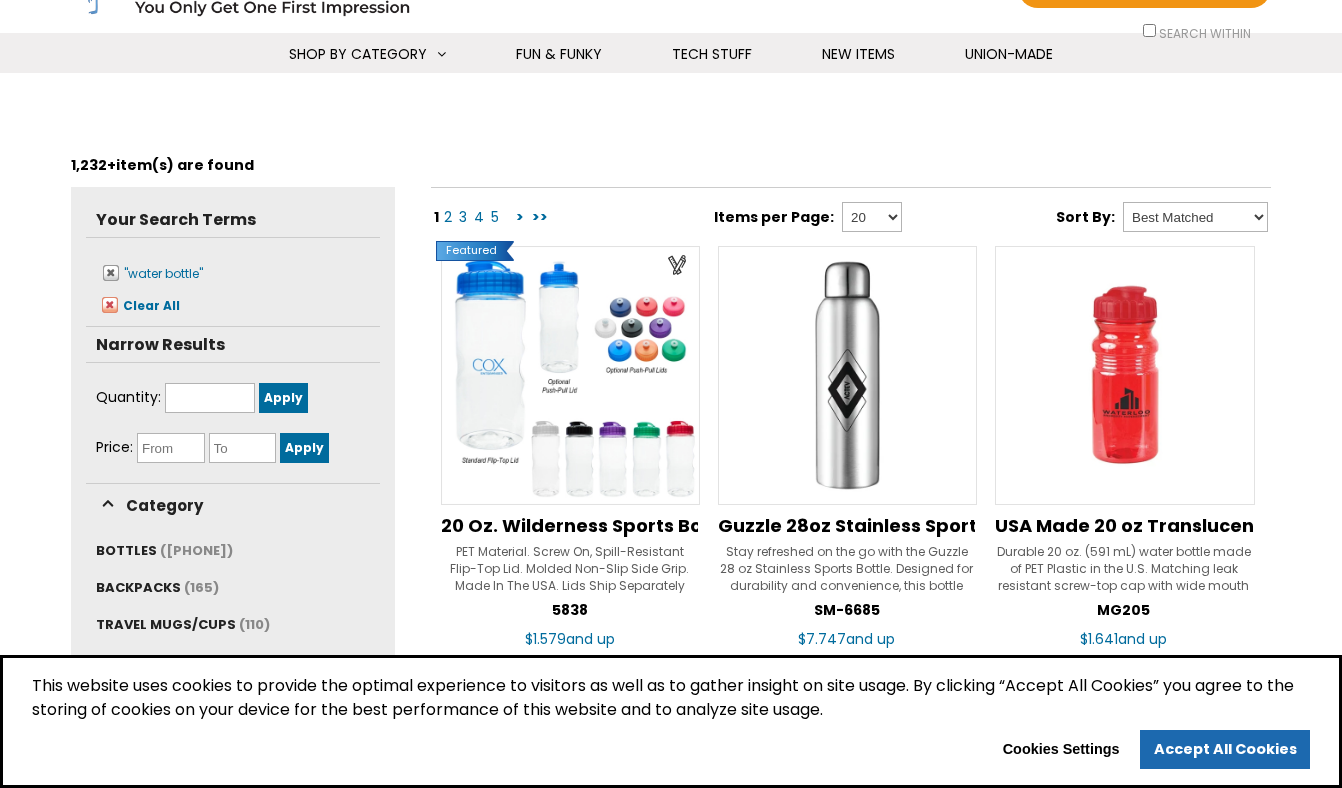 scroll, scrollTop: 144, scrollLeft: 0, axis: vertical 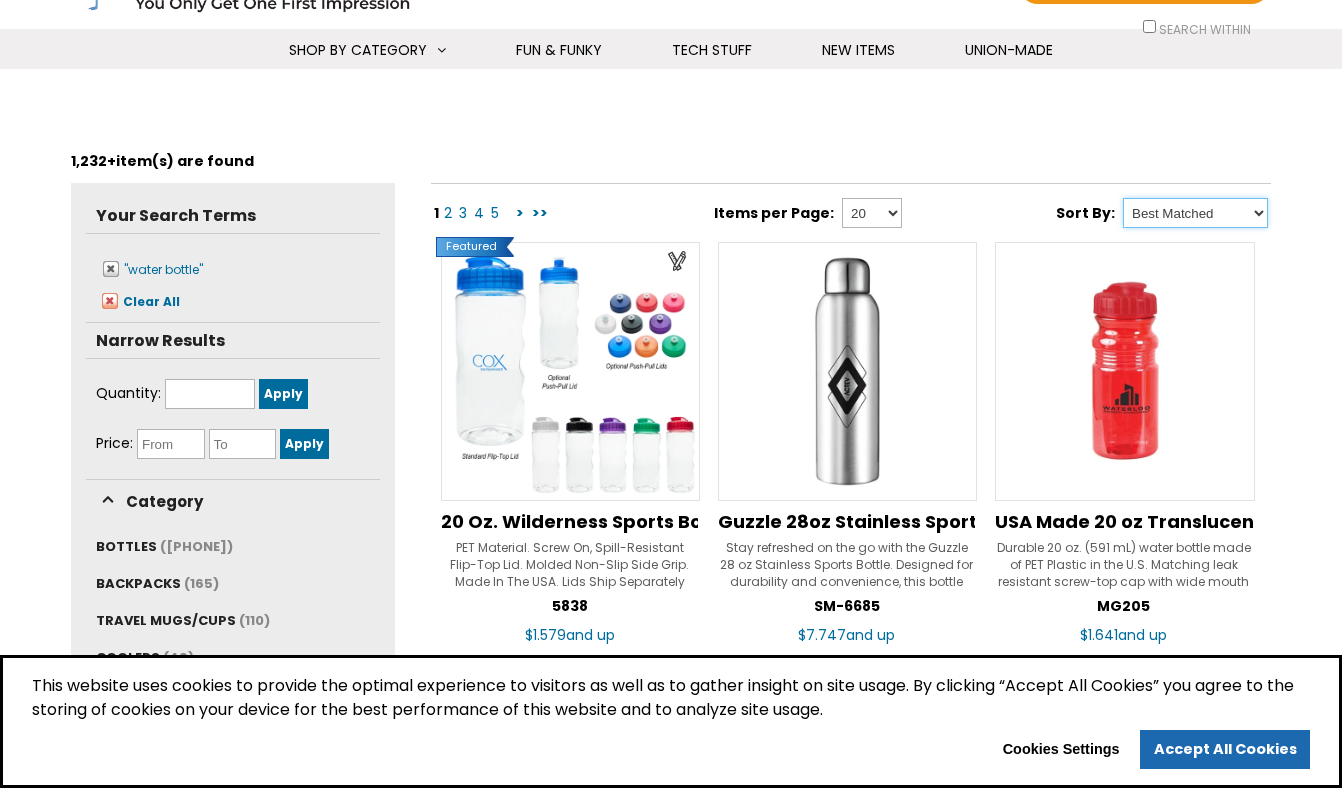 click on "Best Matched
Price: Low to High
Price: High to Low
New Product" at bounding box center (1195, 213) 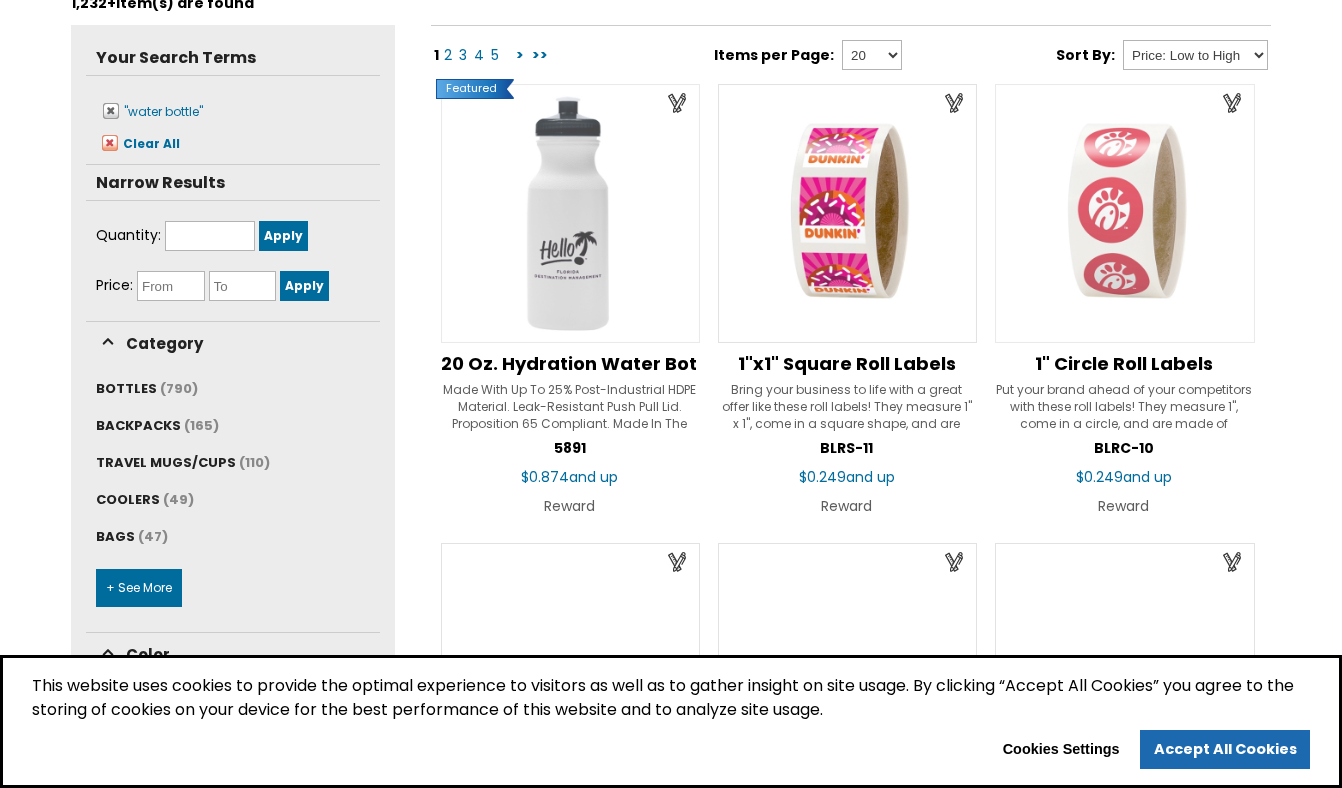 select 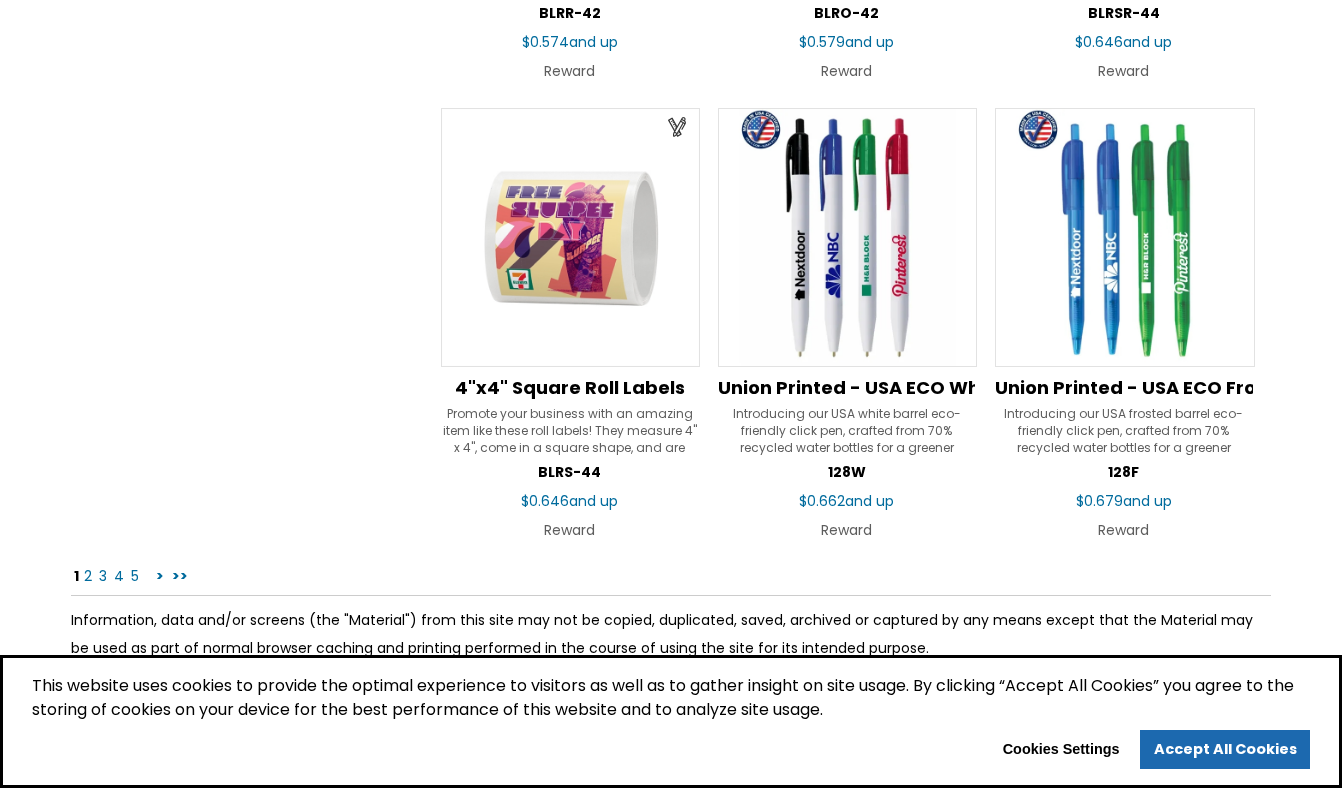 scroll, scrollTop: 3036, scrollLeft: 0, axis: vertical 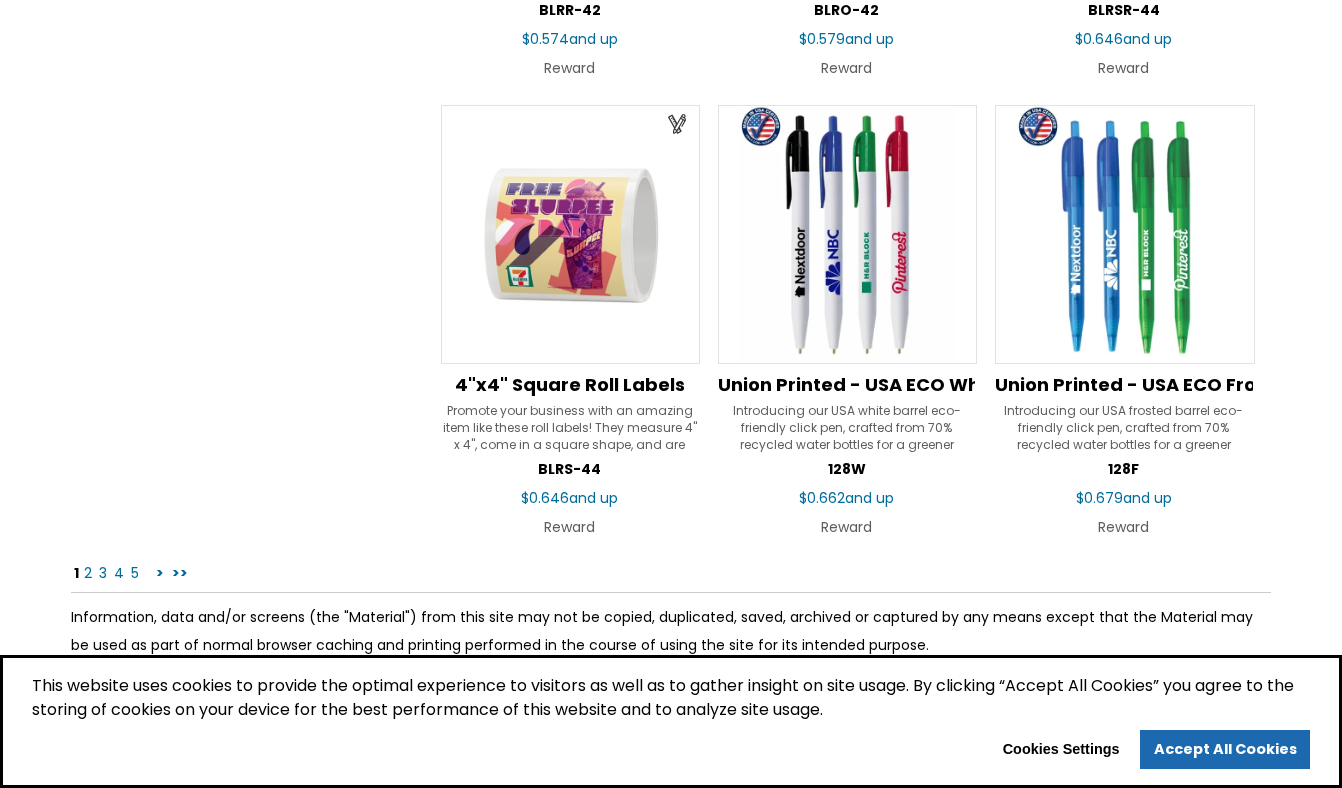 click on "2" at bounding box center (88, 573) 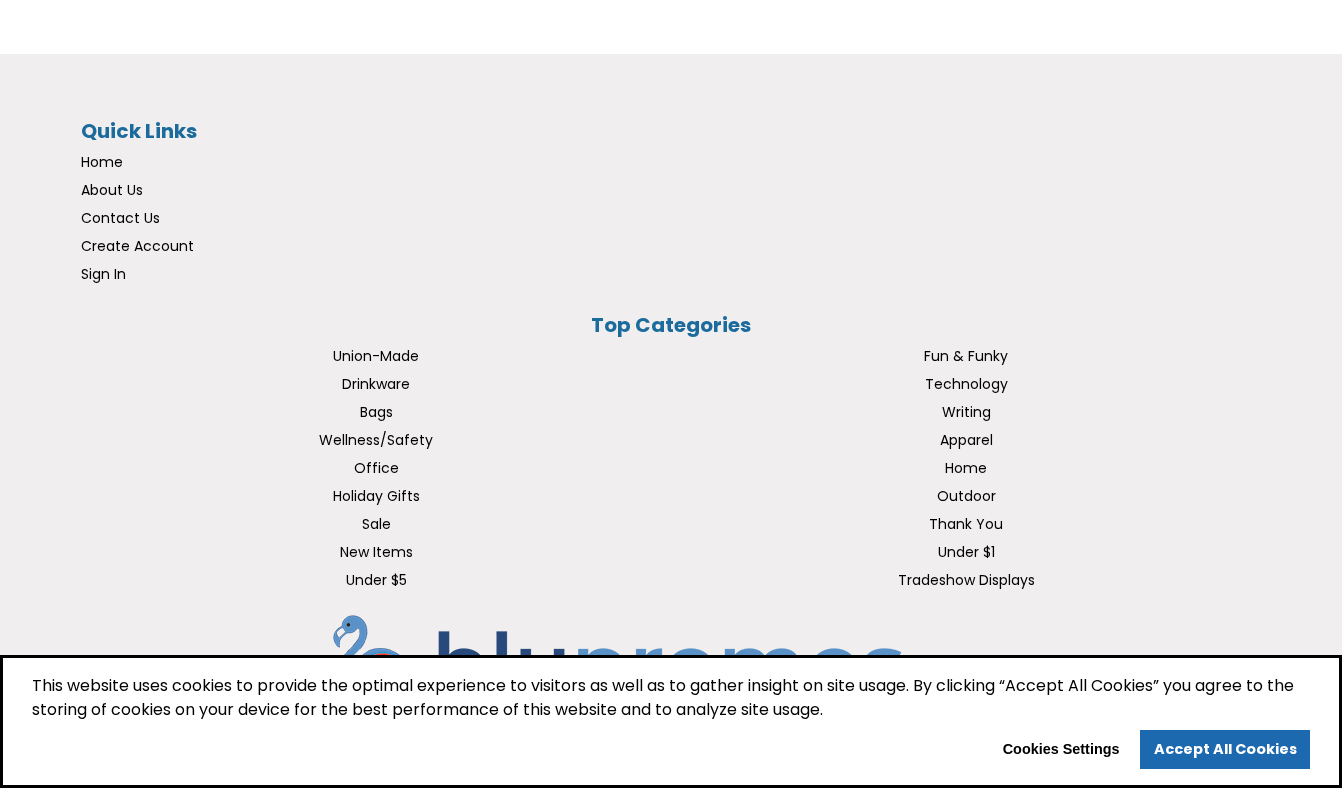 scroll, scrollTop: 3848, scrollLeft: 0, axis: vertical 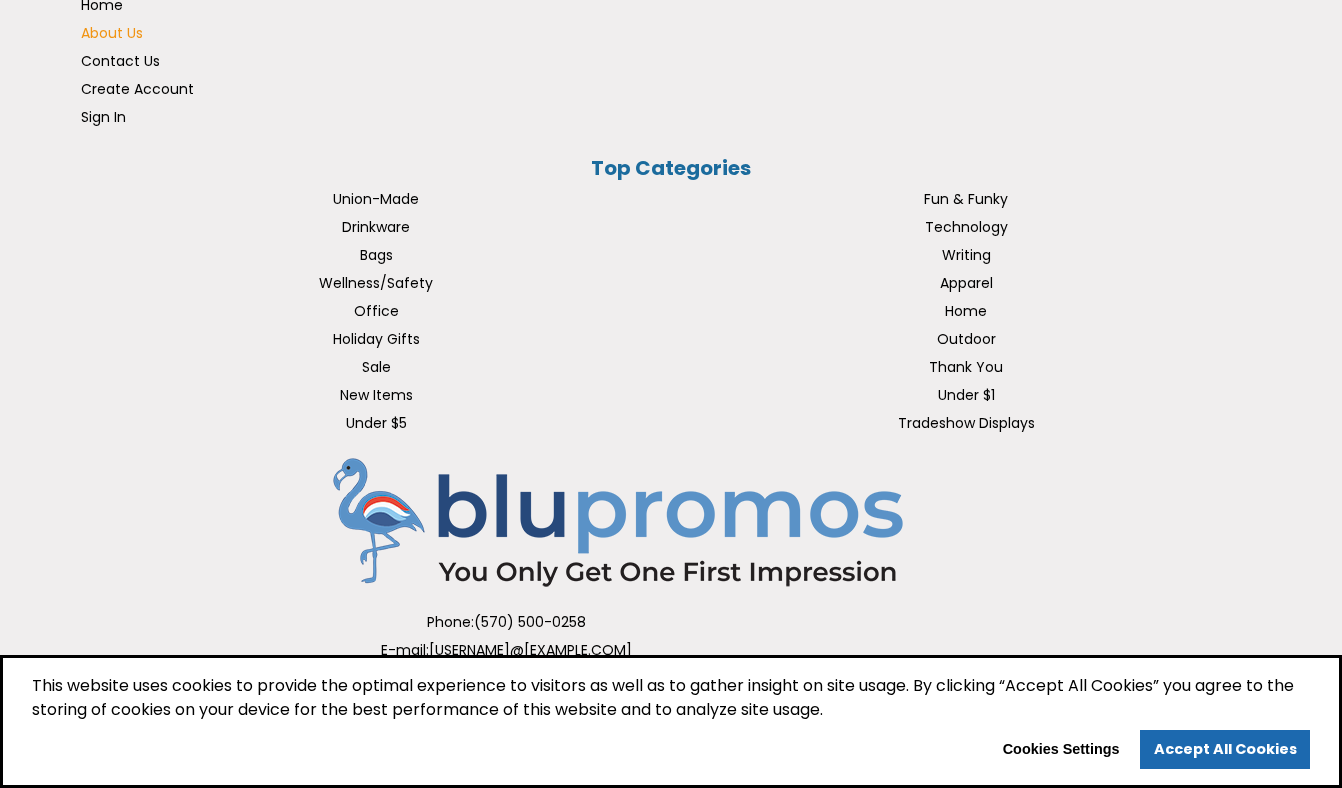 click on "About Us" at bounding box center [112, 33] 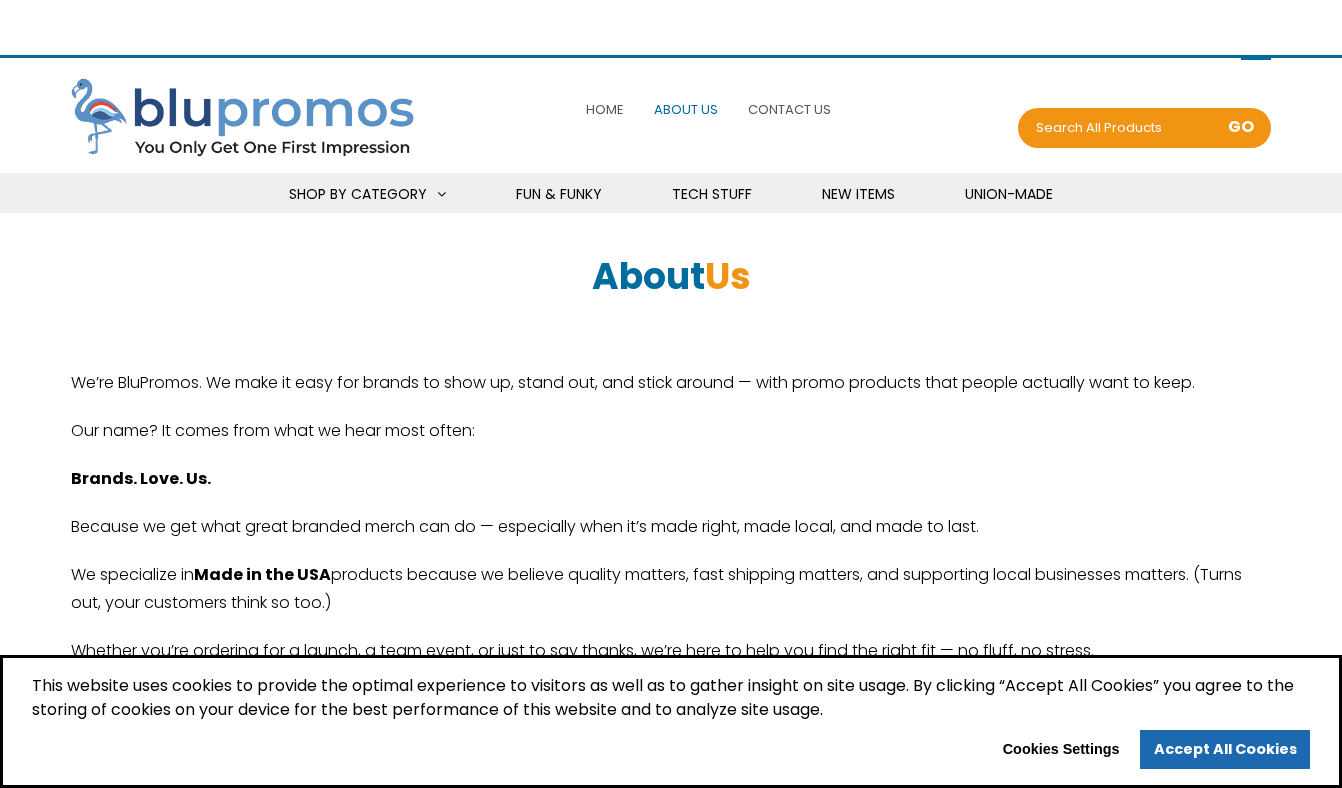 scroll, scrollTop: 0, scrollLeft: 0, axis: both 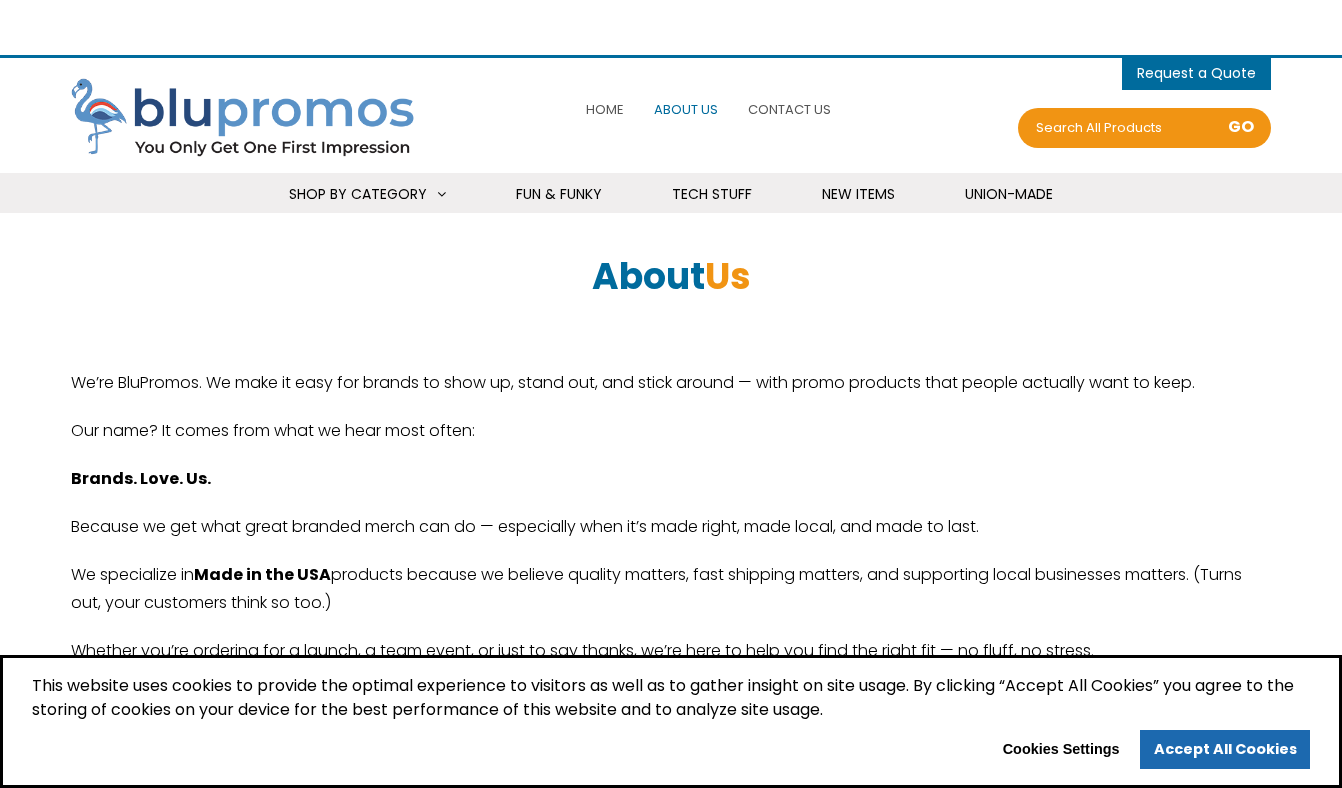select 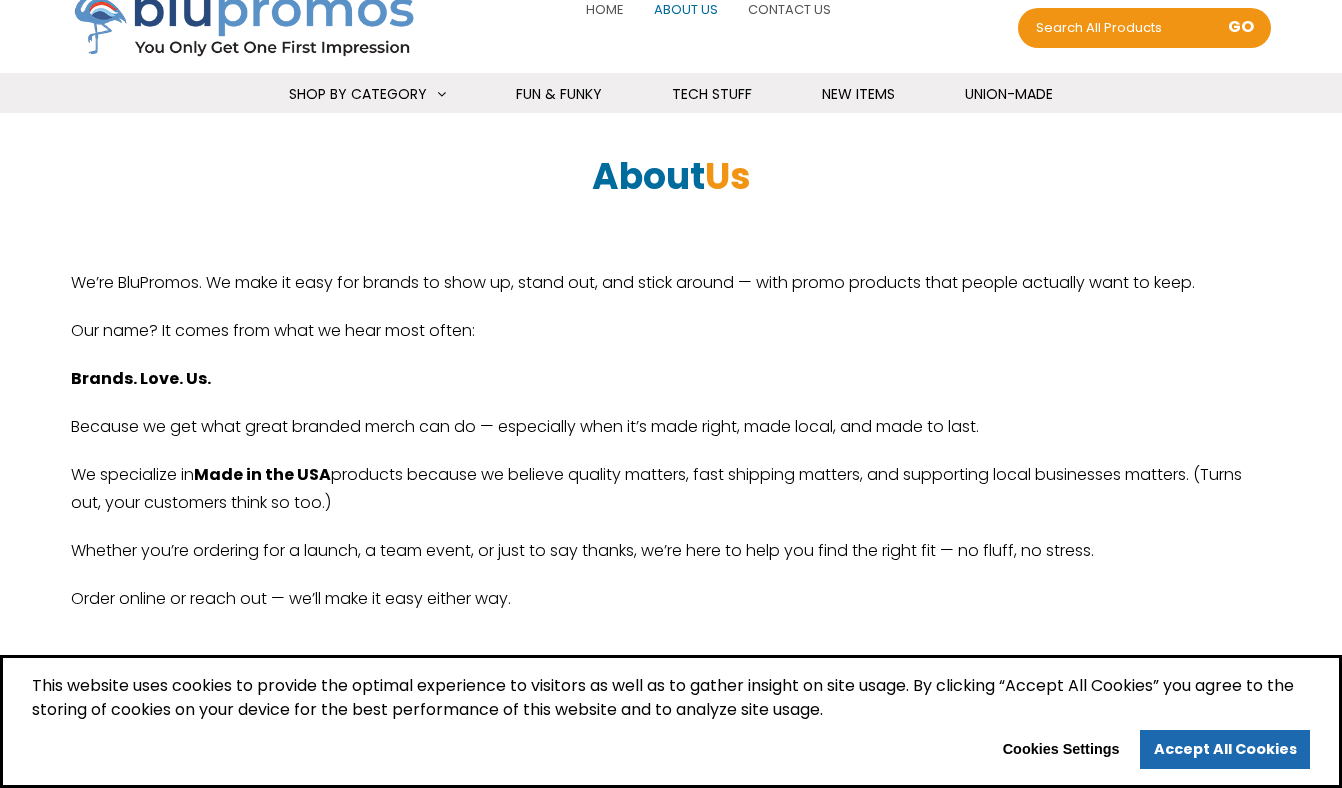 scroll, scrollTop: 0, scrollLeft: 0, axis: both 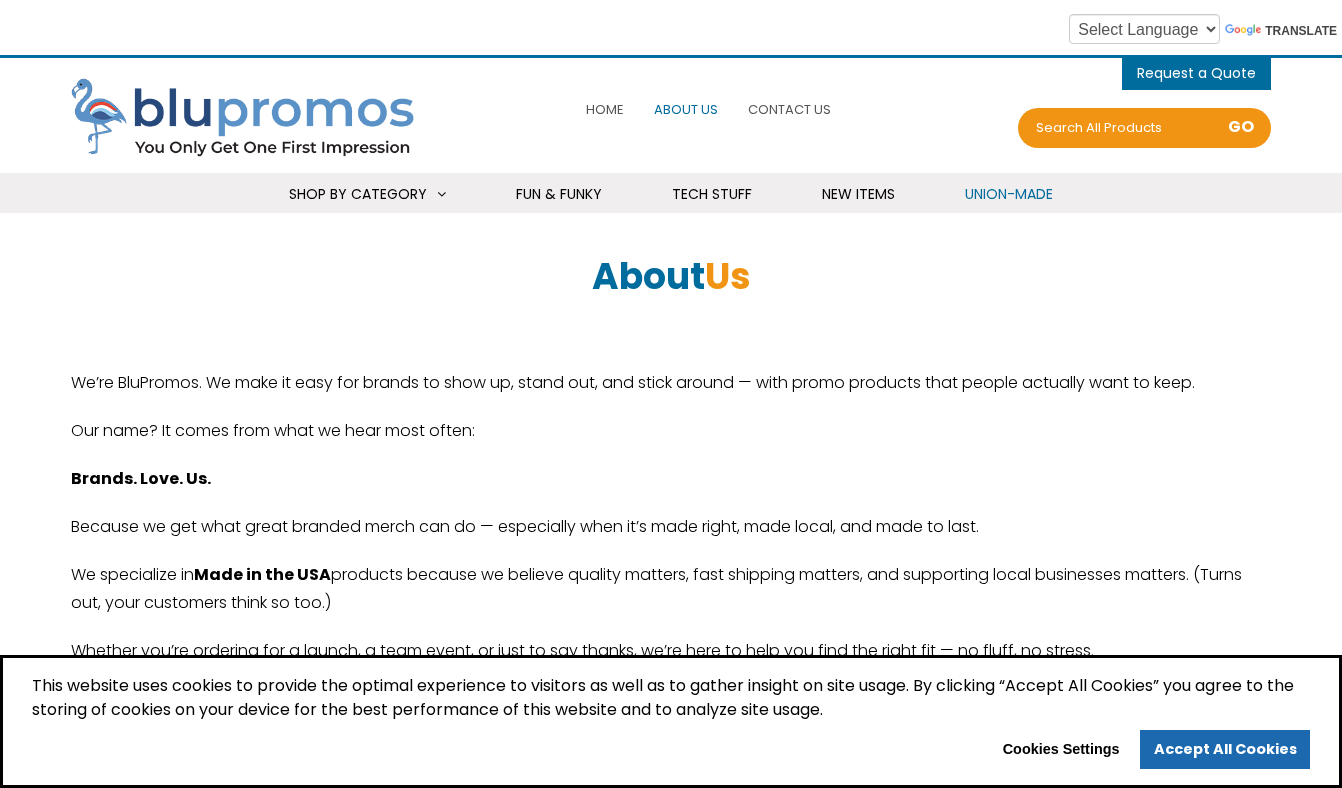 click on "Union-Made" at bounding box center [1009, 194] 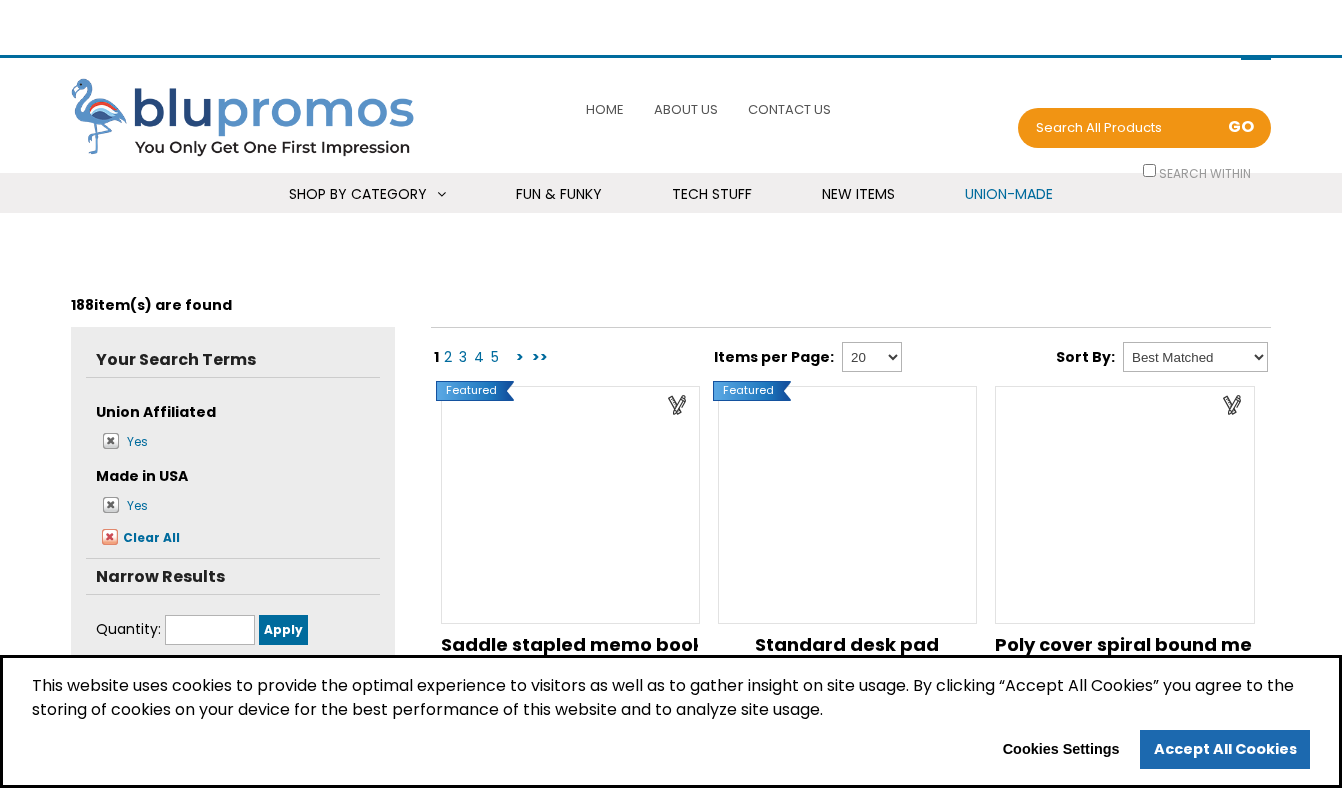 scroll, scrollTop: 0, scrollLeft: 0, axis: both 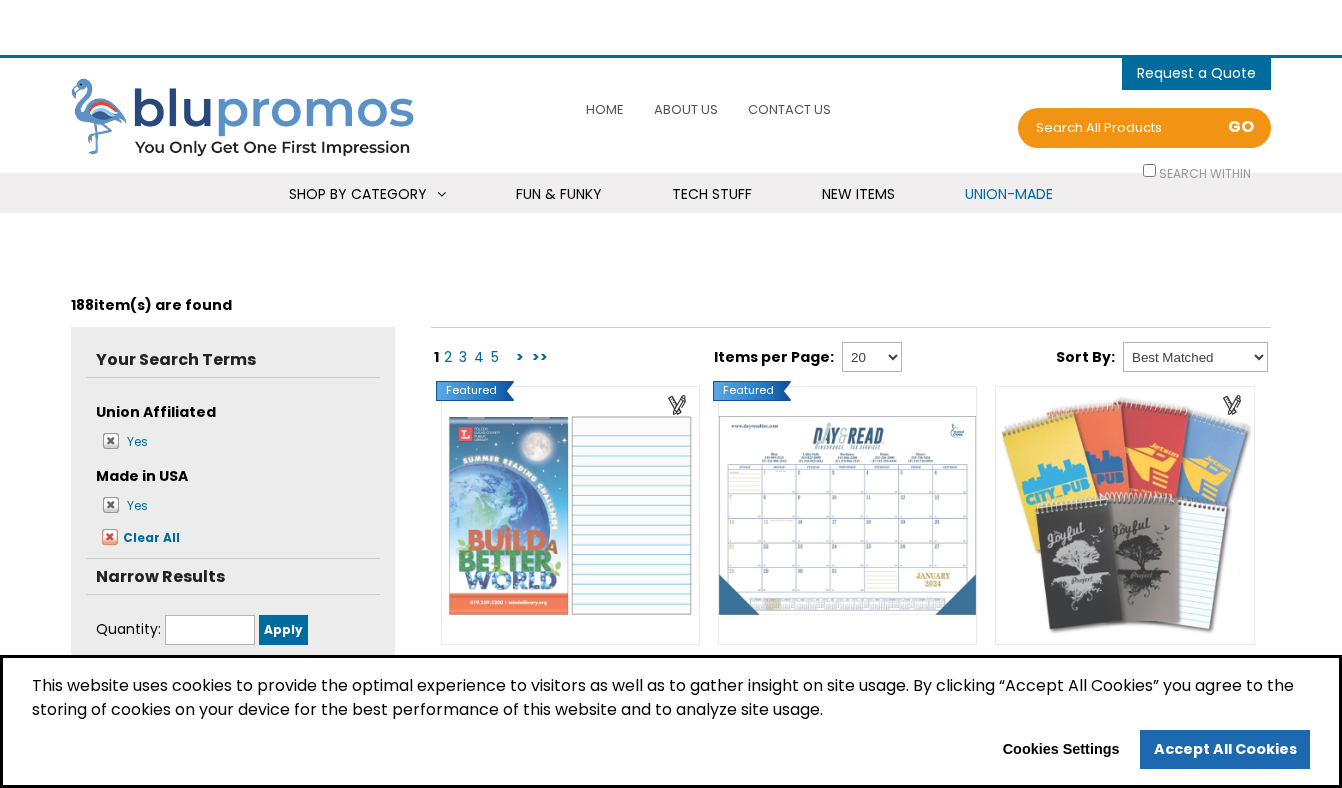 select 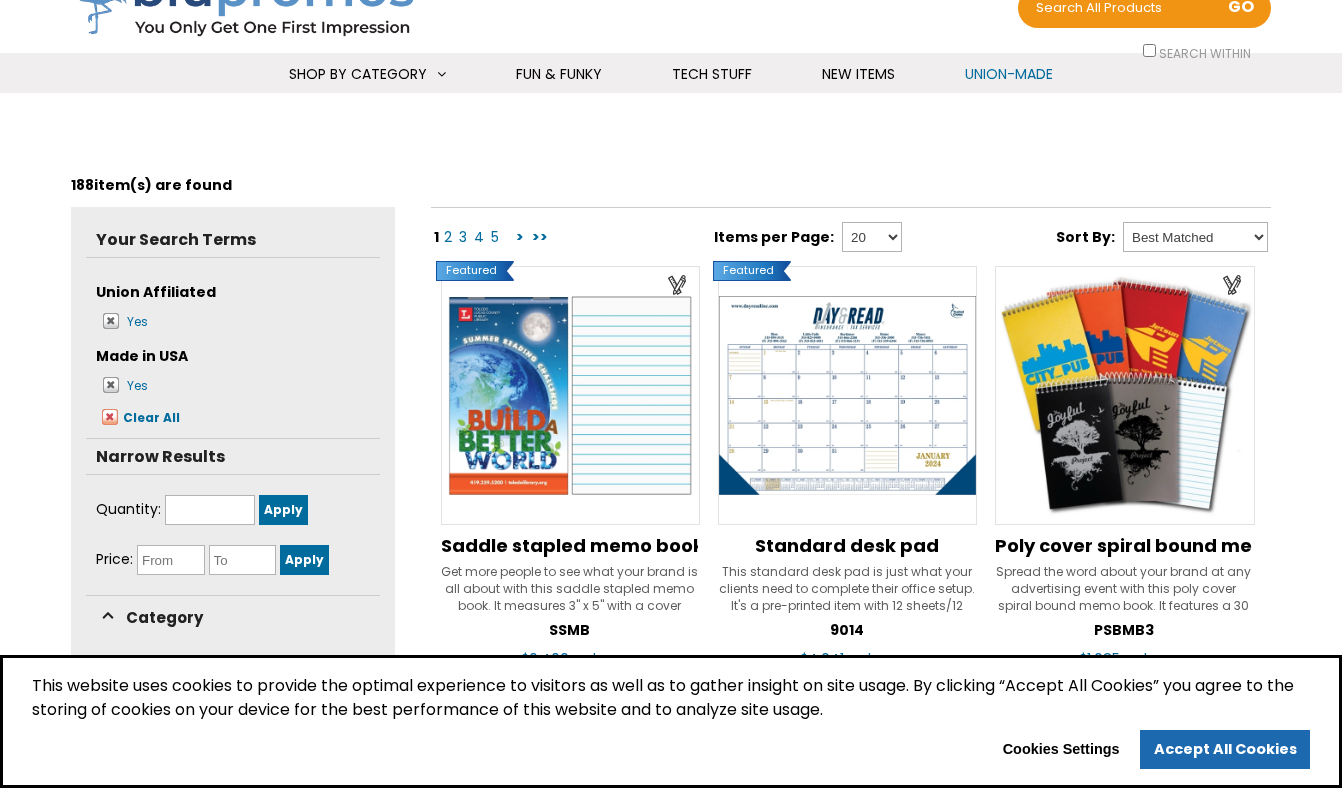 scroll, scrollTop: 135, scrollLeft: 0, axis: vertical 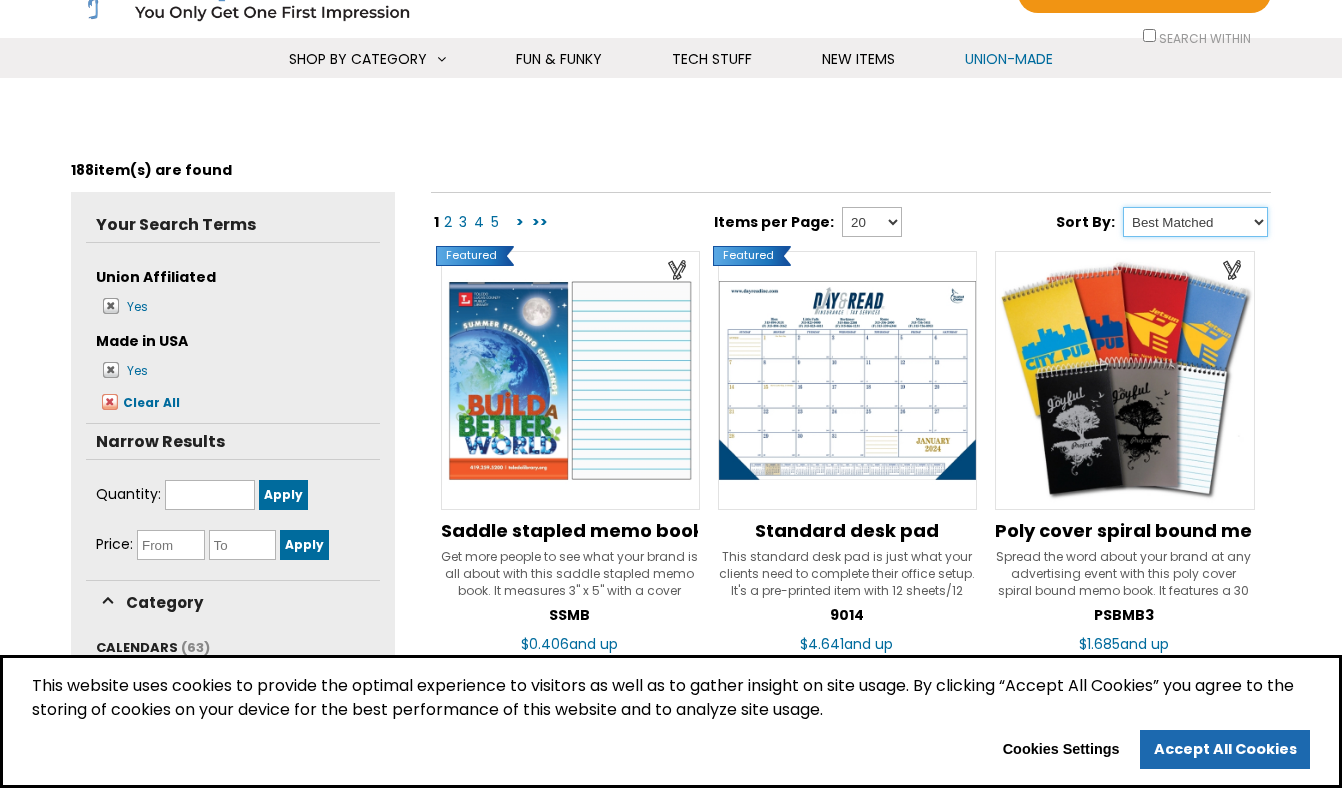 click on "Best Matched
Price: Low to High
Price: High to Low
New Product" at bounding box center [1195, 222] 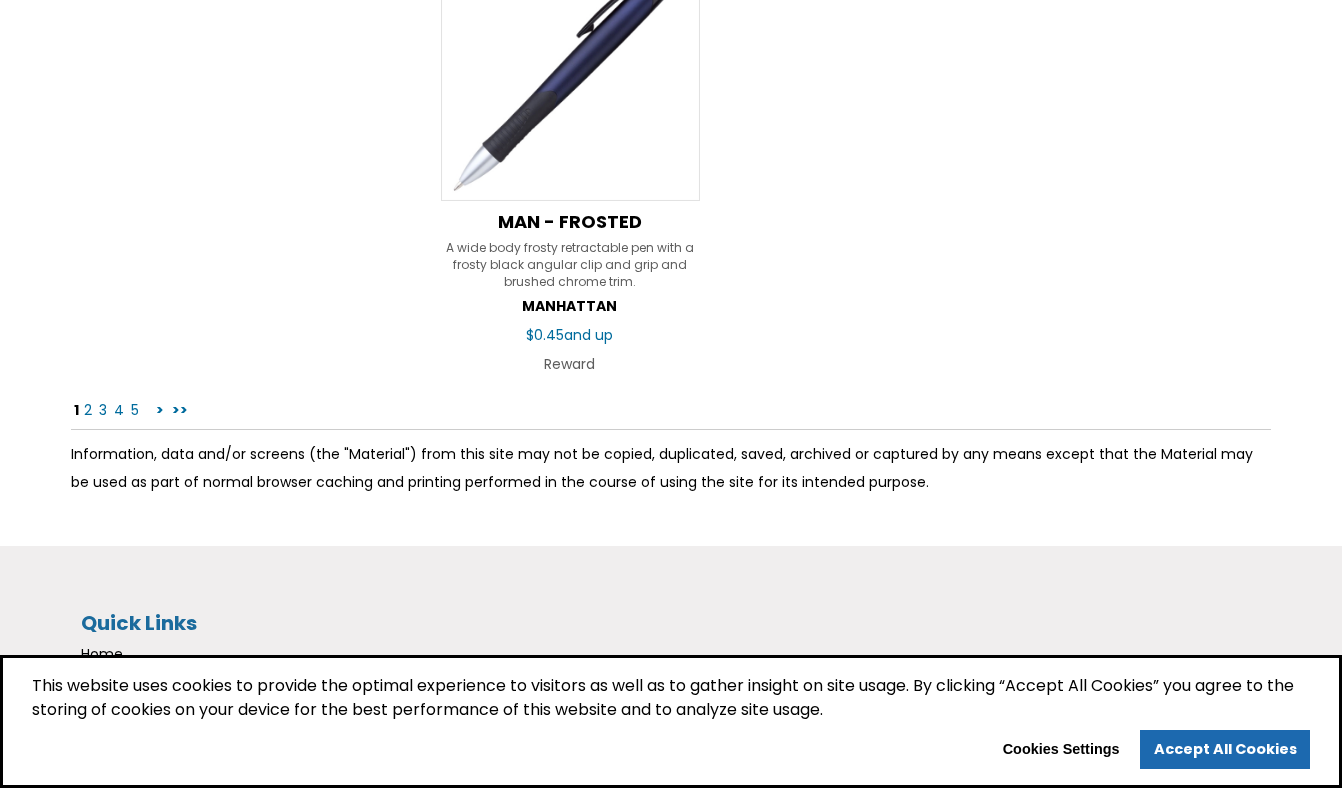 scroll, scrollTop: 3668, scrollLeft: 0, axis: vertical 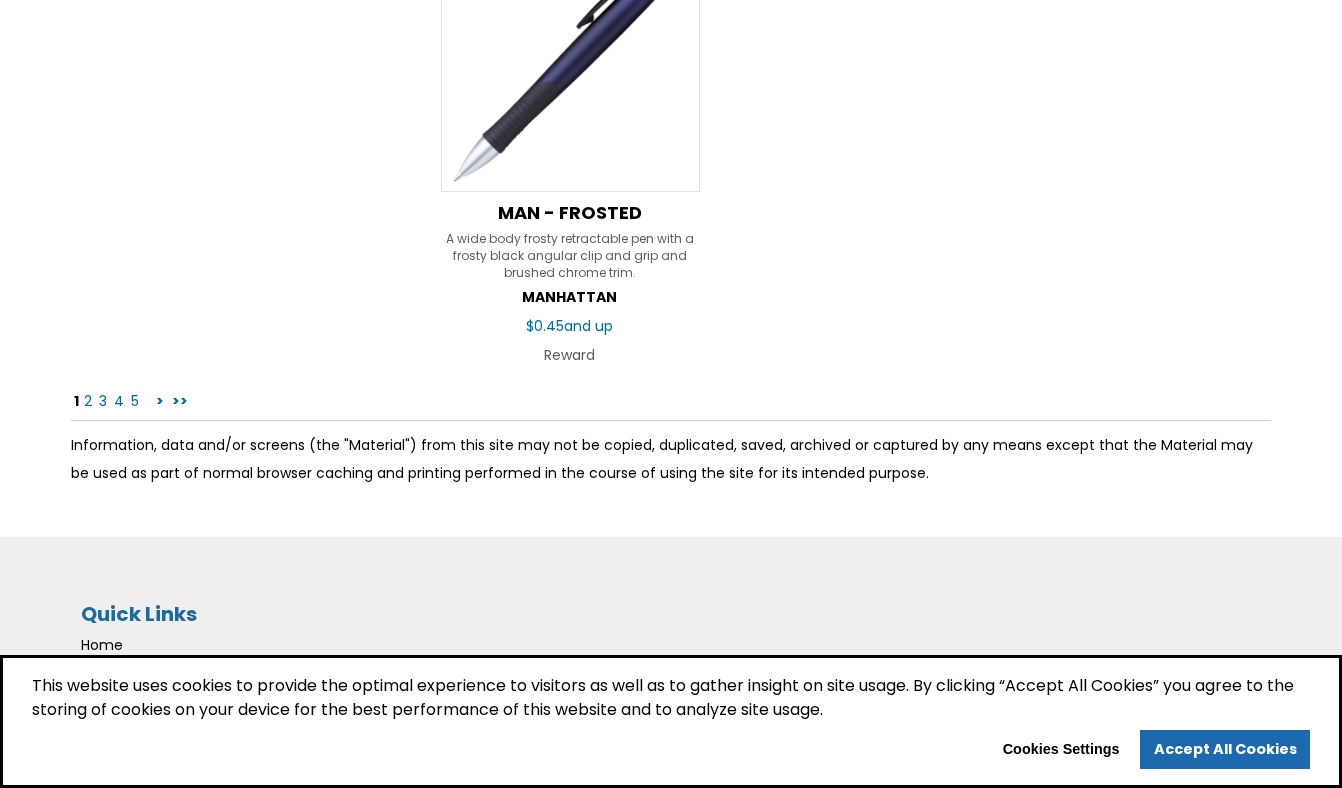 click on "2" at bounding box center [88, 401] 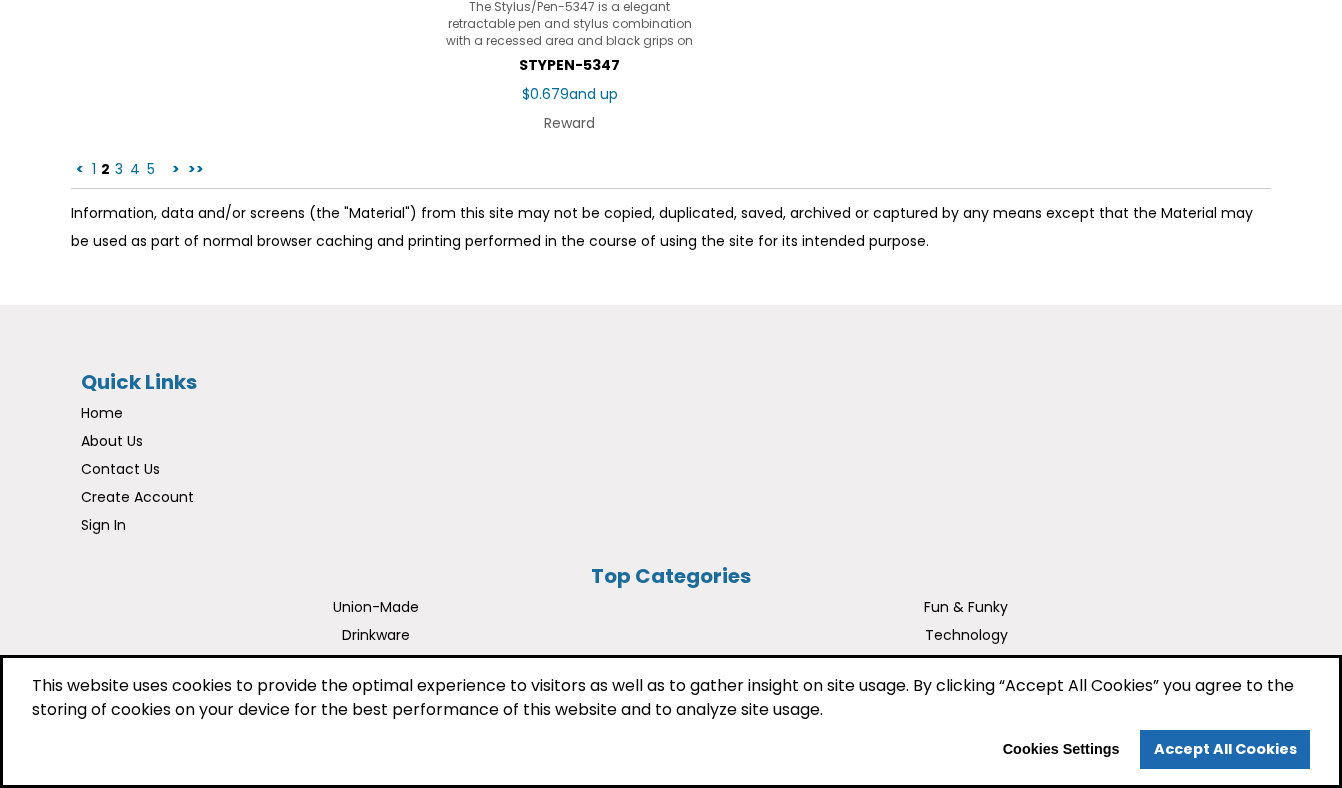 scroll, scrollTop: 3909, scrollLeft: 0, axis: vertical 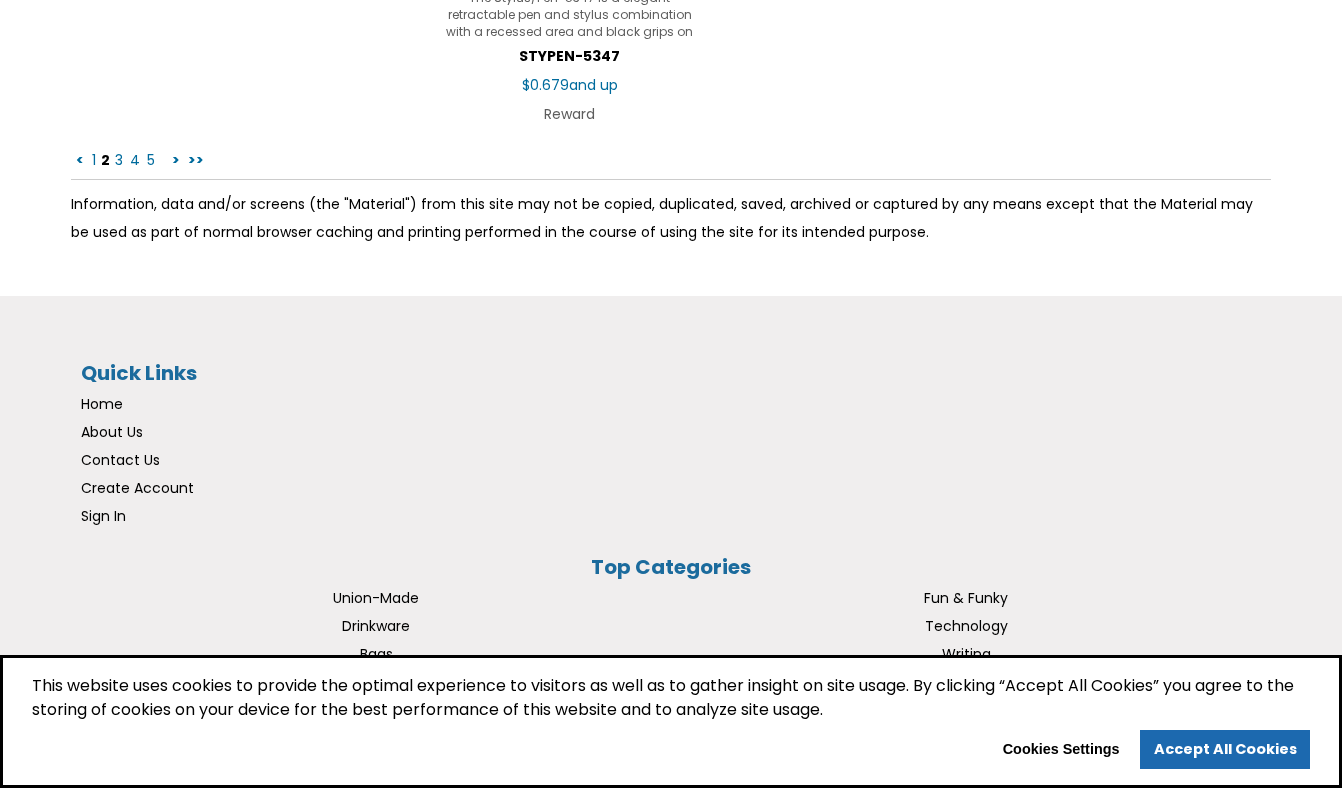click on "3" at bounding box center [119, 160] 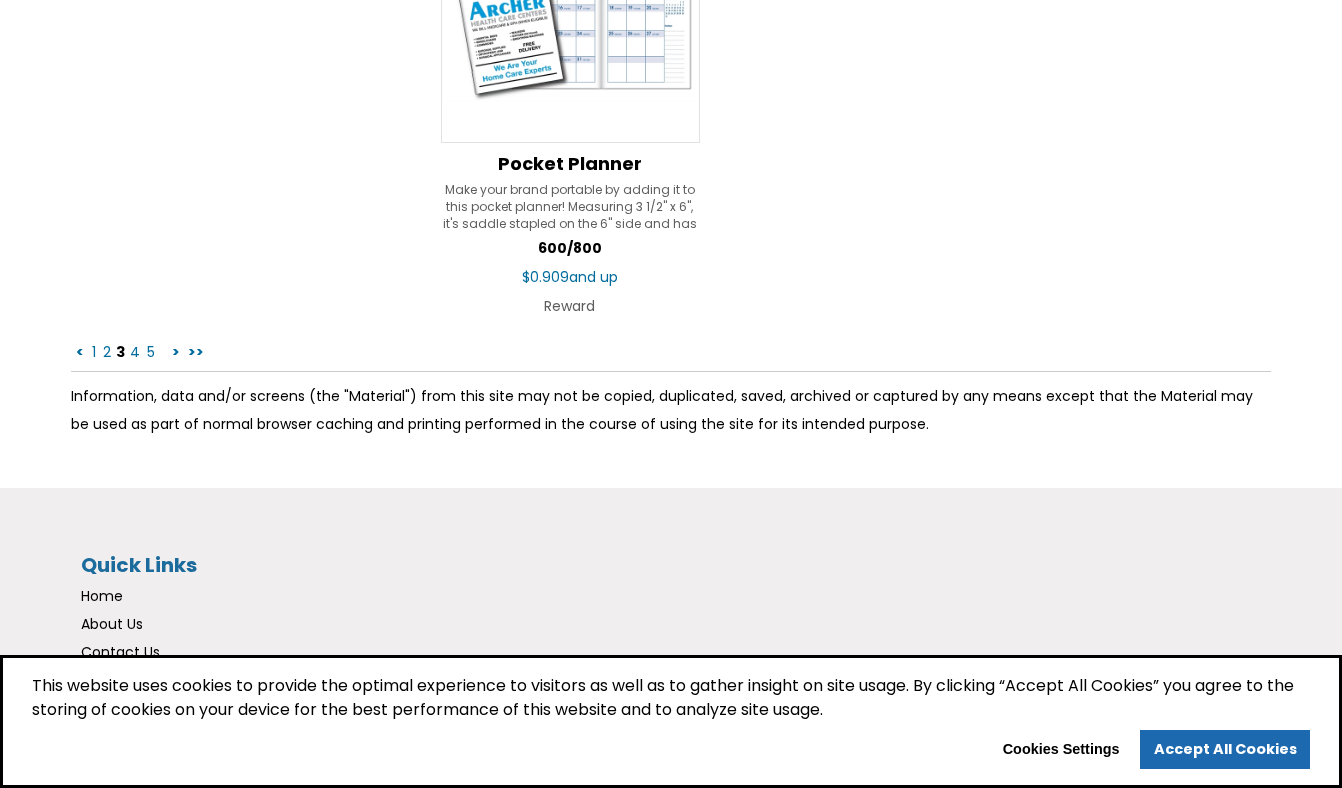 scroll, scrollTop: 3721, scrollLeft: 0, axis: vertical 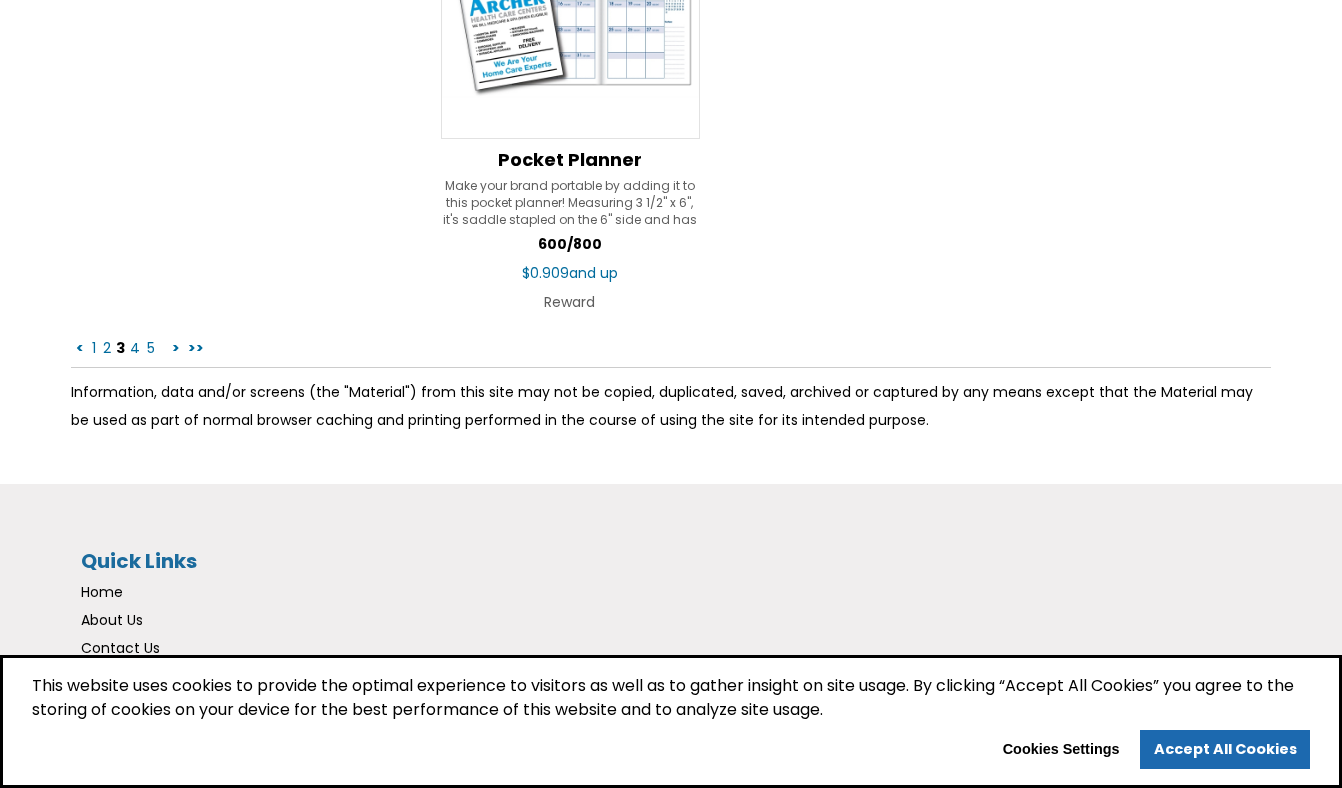 click on "4" at bounding box center [135, 348] 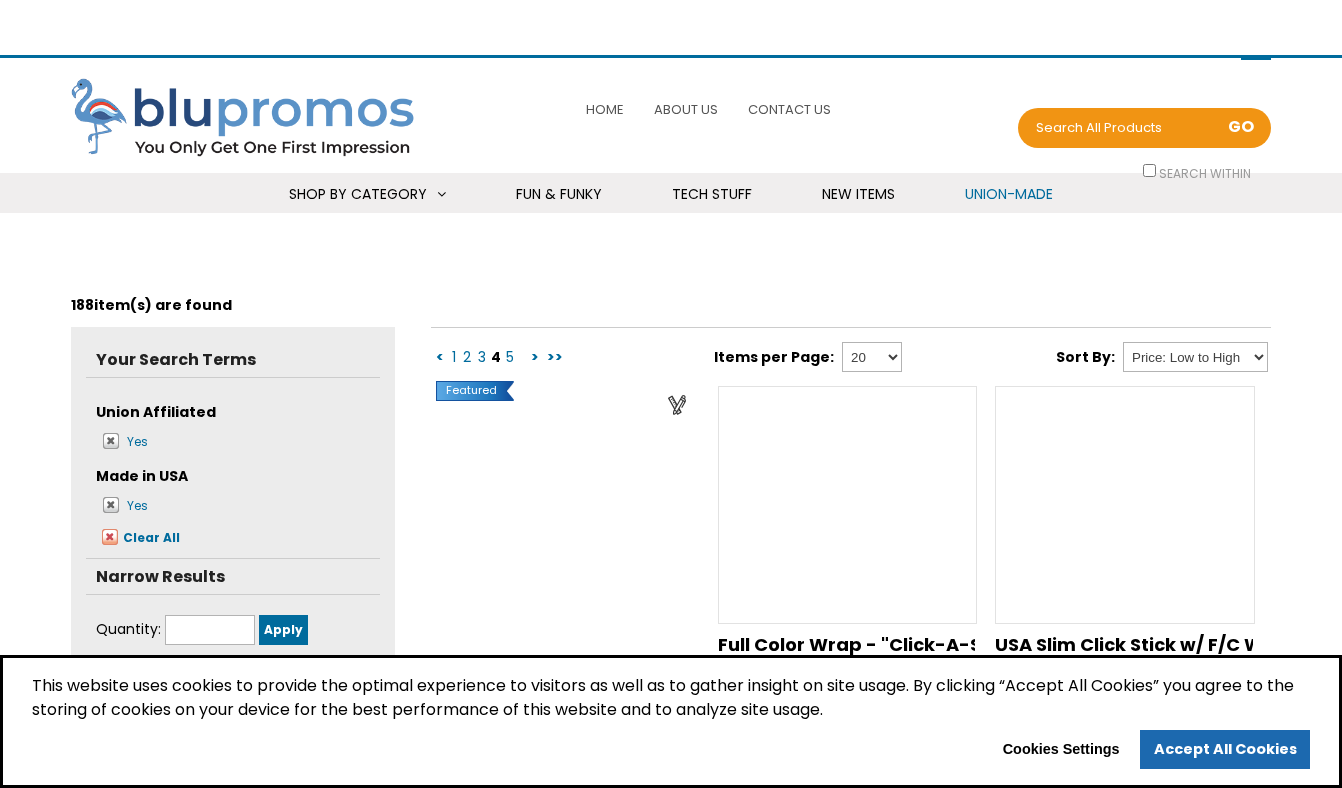 scroll, scrollTop: 0, scrollLeft: 0, axis: both 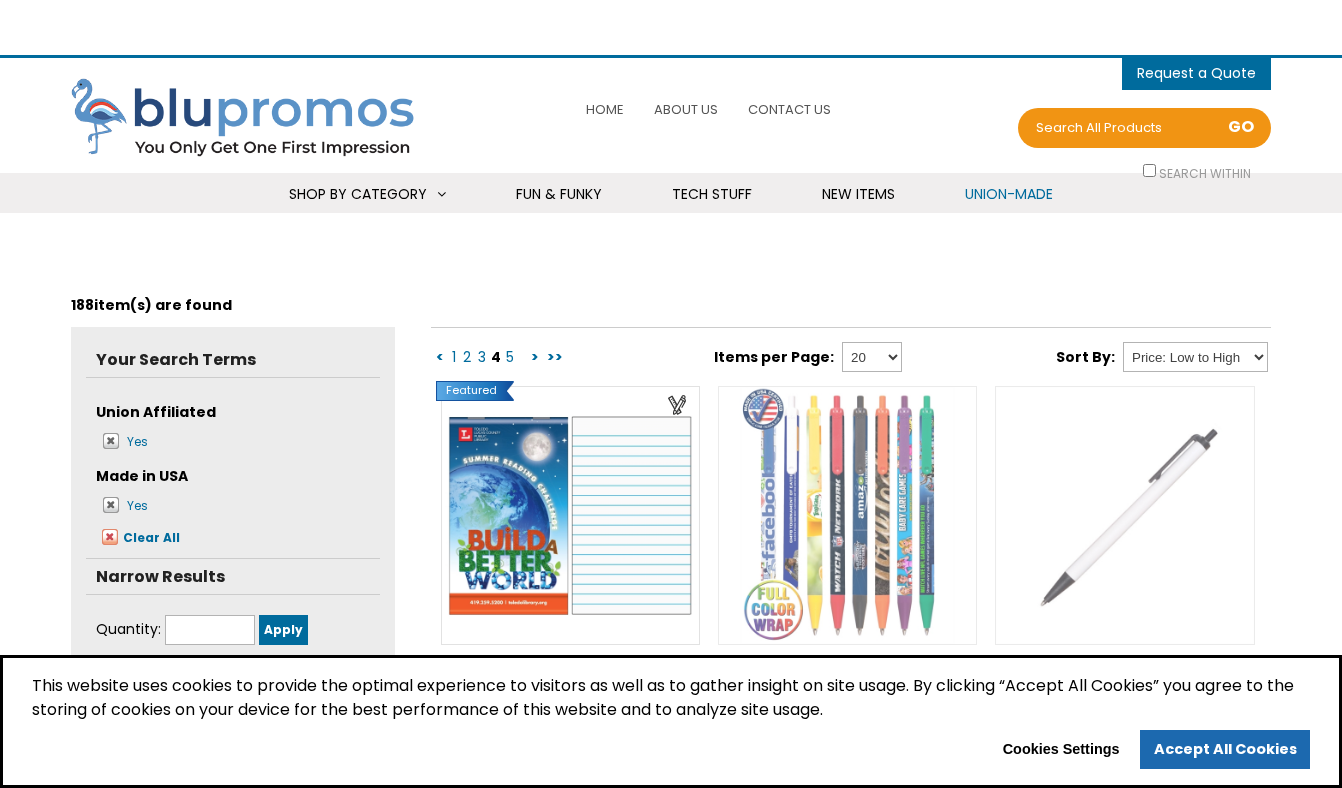 select 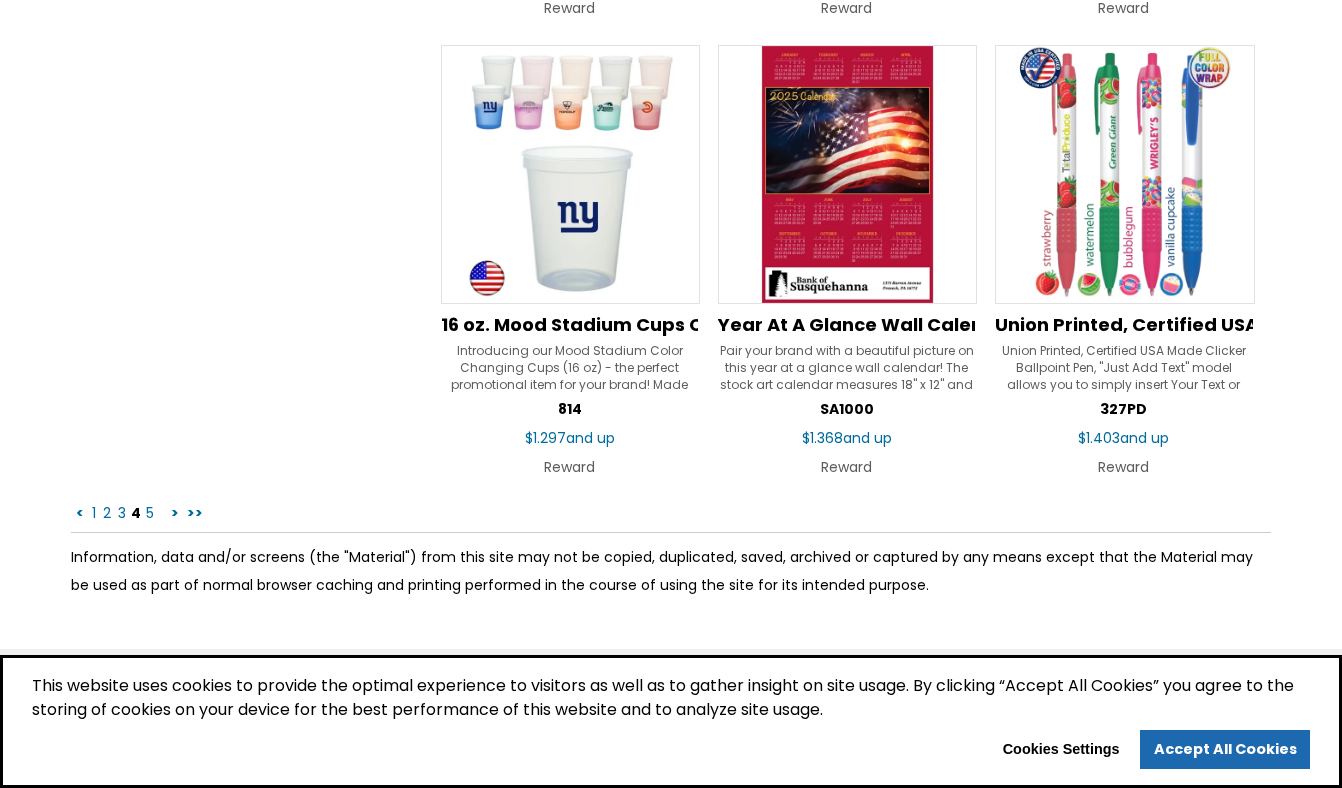 scroll, scrollTop: 3091, scrollLeft: 0, axis: vertical 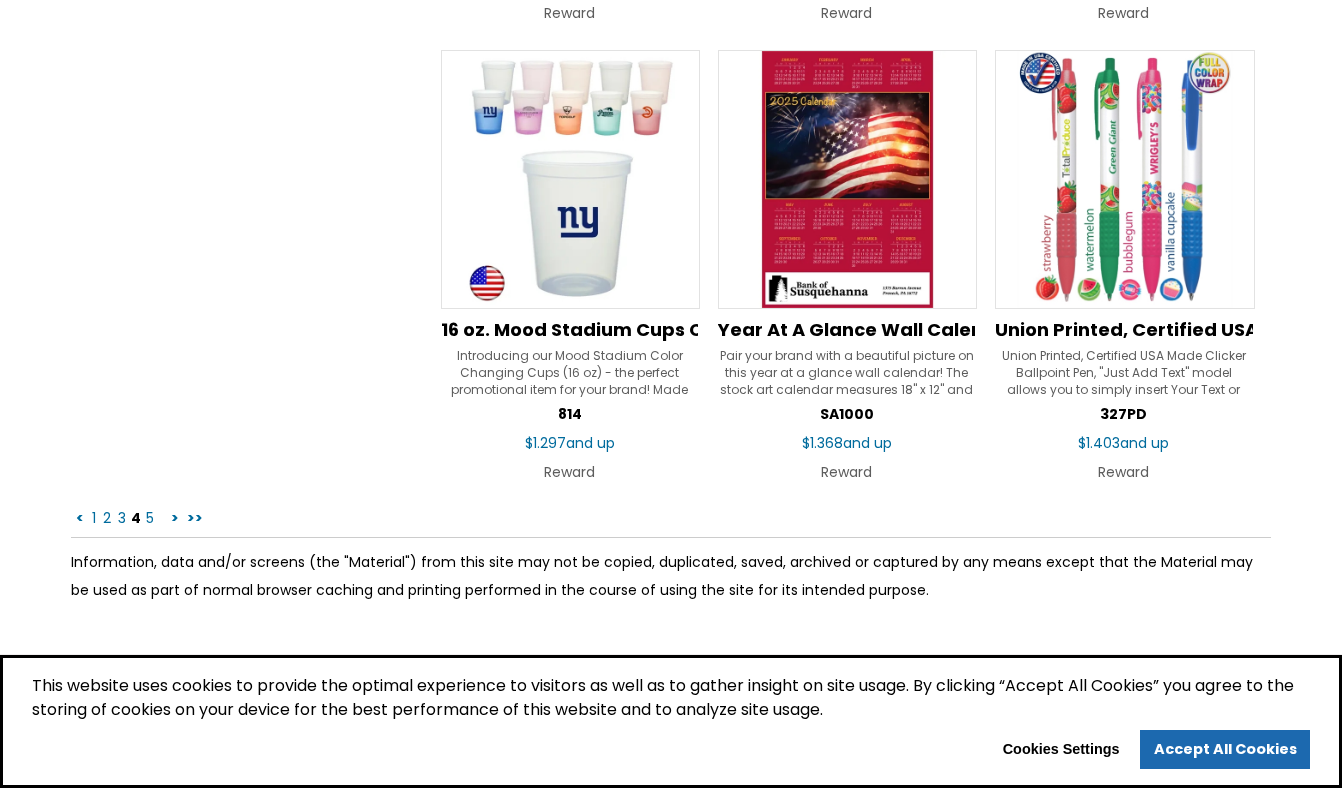 click on "5" at bounding box center (150, 518) 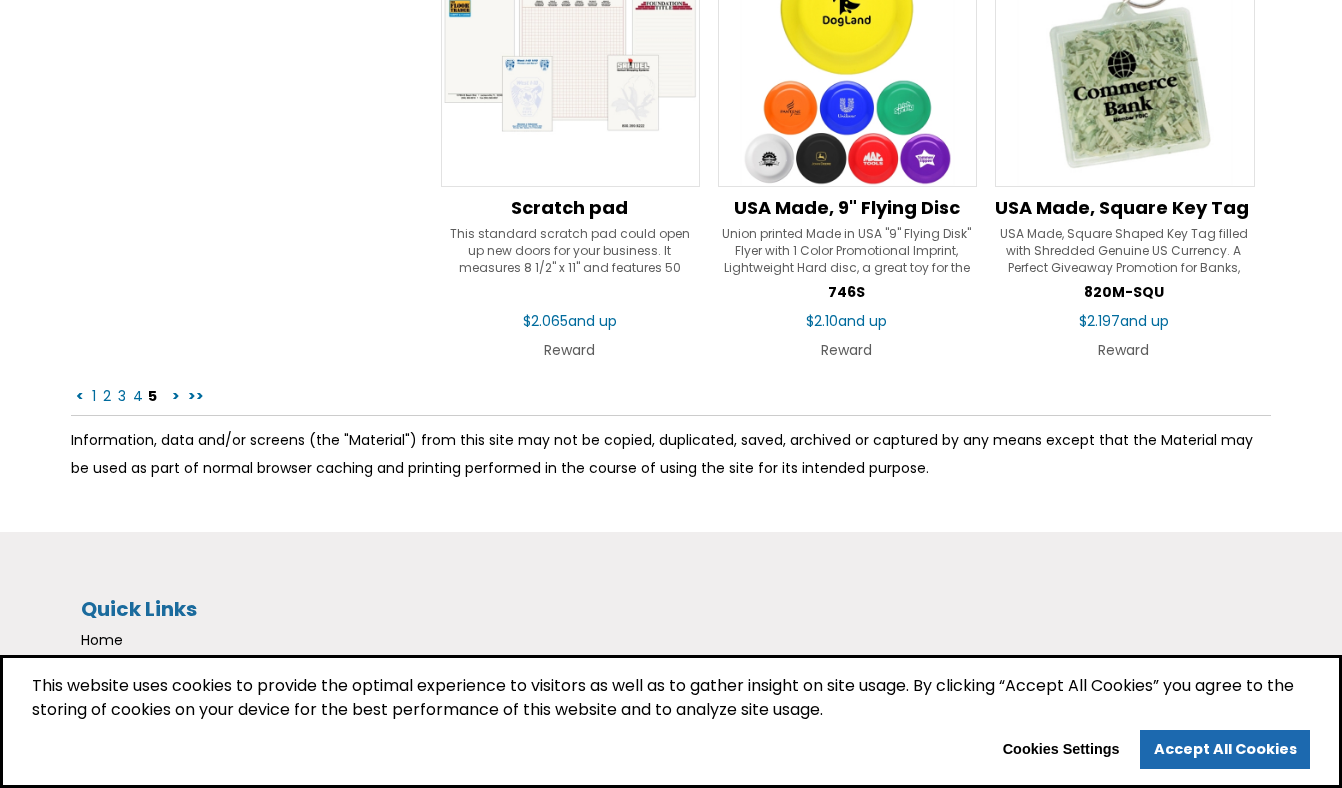 scroll, scrollTop: 3214, scrollLeft: 0, axis: vertical 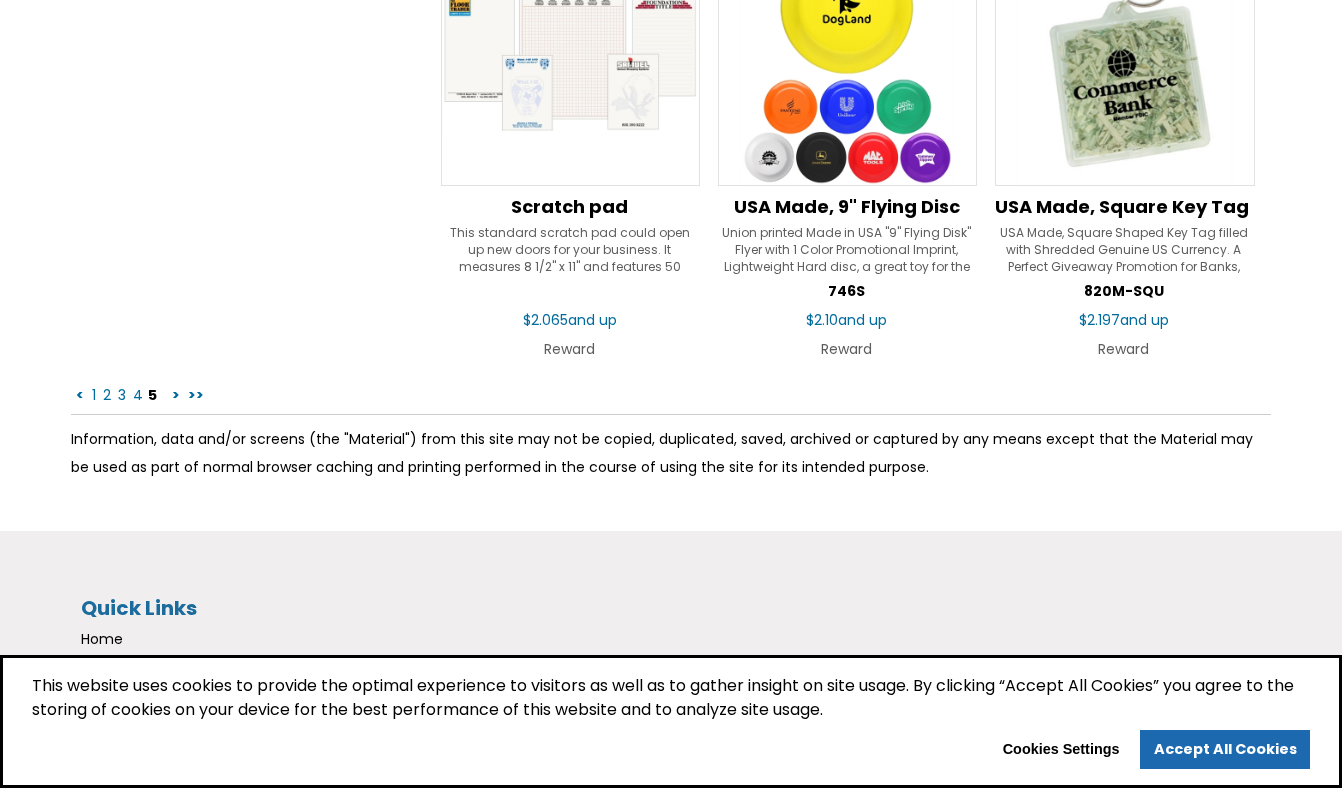 click on ">" at bounding box center [176, 395] 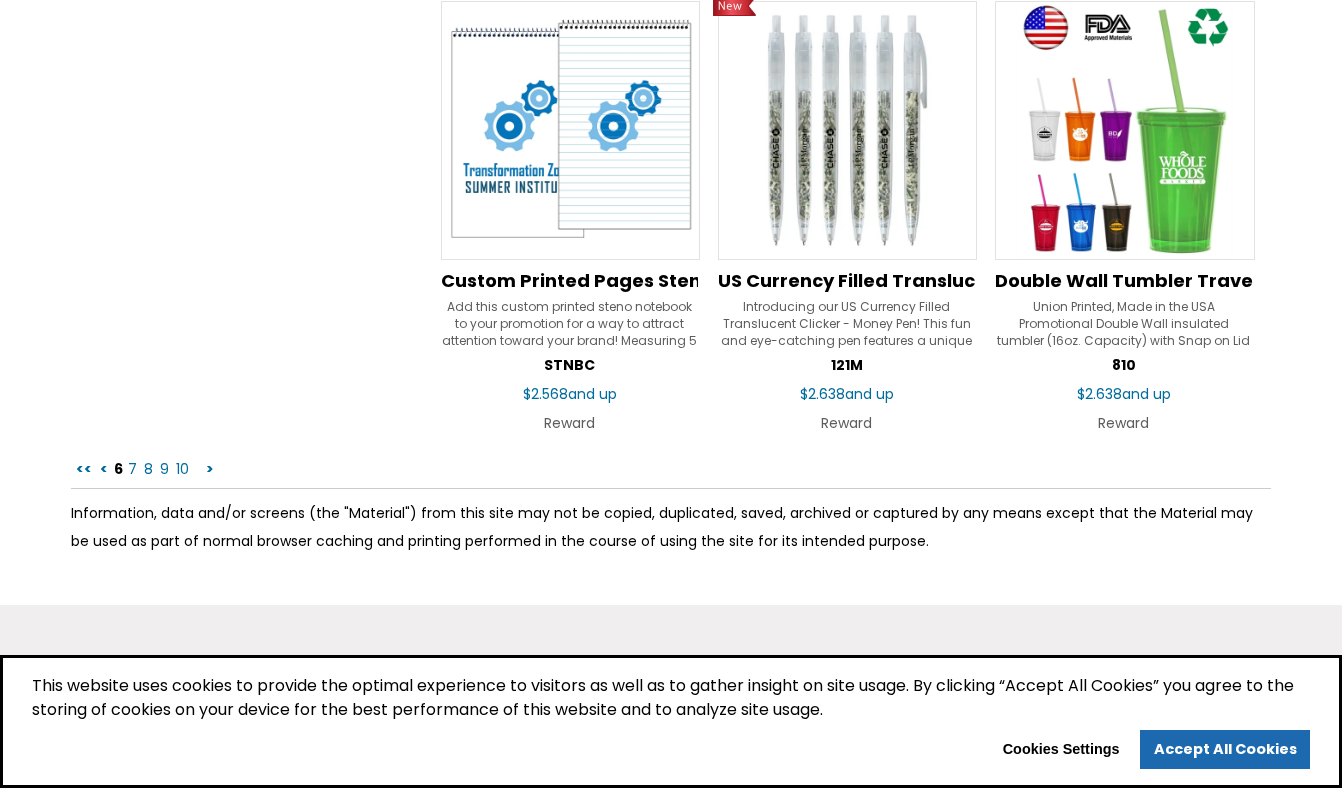 scroll, scrollTop: 3135, scrollLeft: 0, axis: vertical 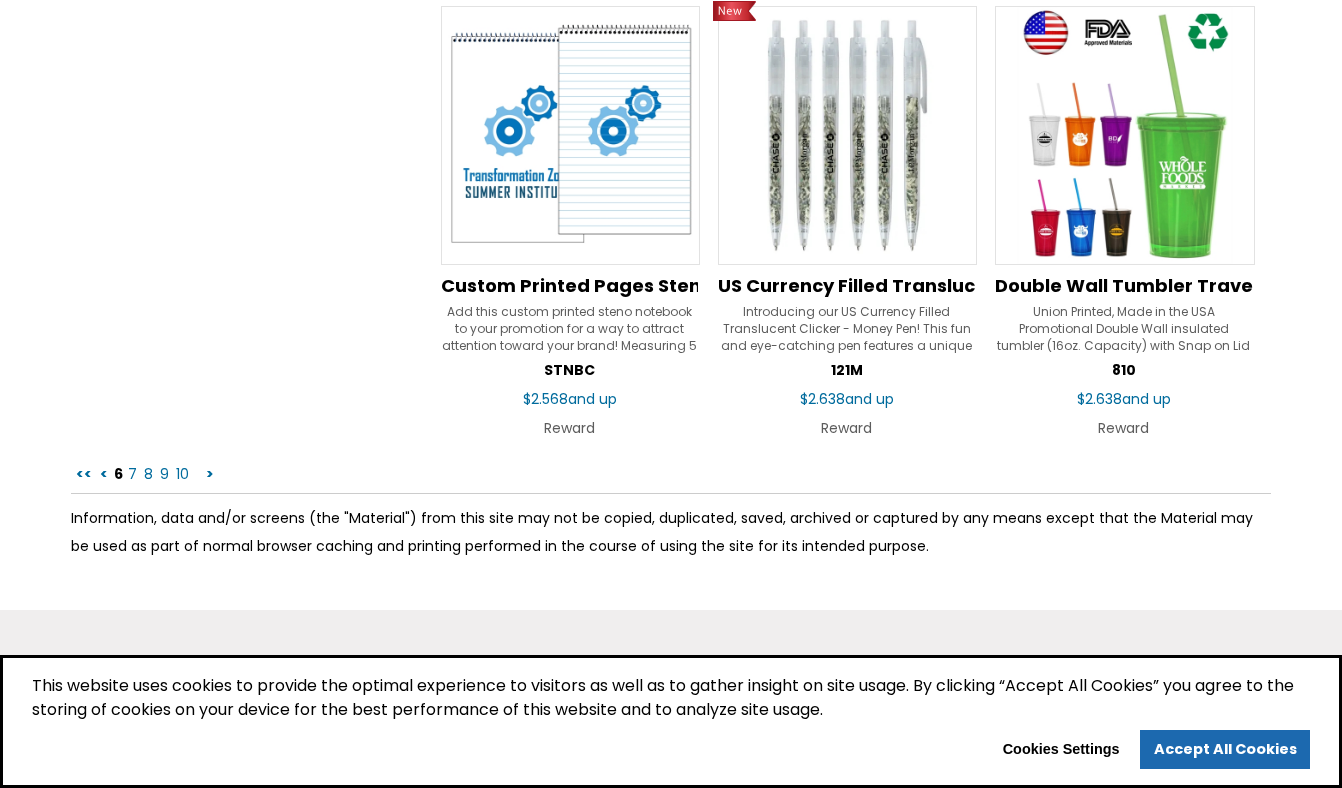 click on "7" at bounding box center (132, 474) 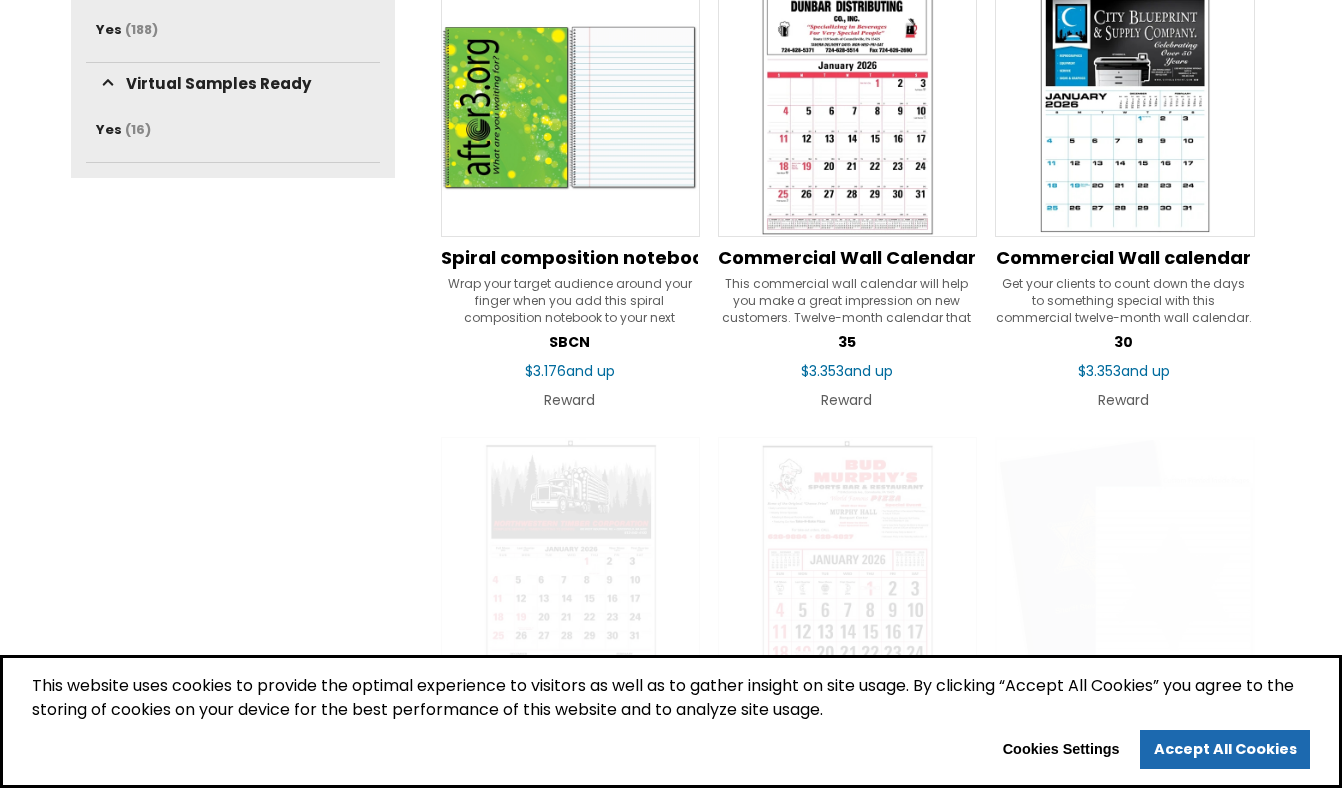 scroll, scrollTop: 1843, scrollLeft: 0, axis: vertical 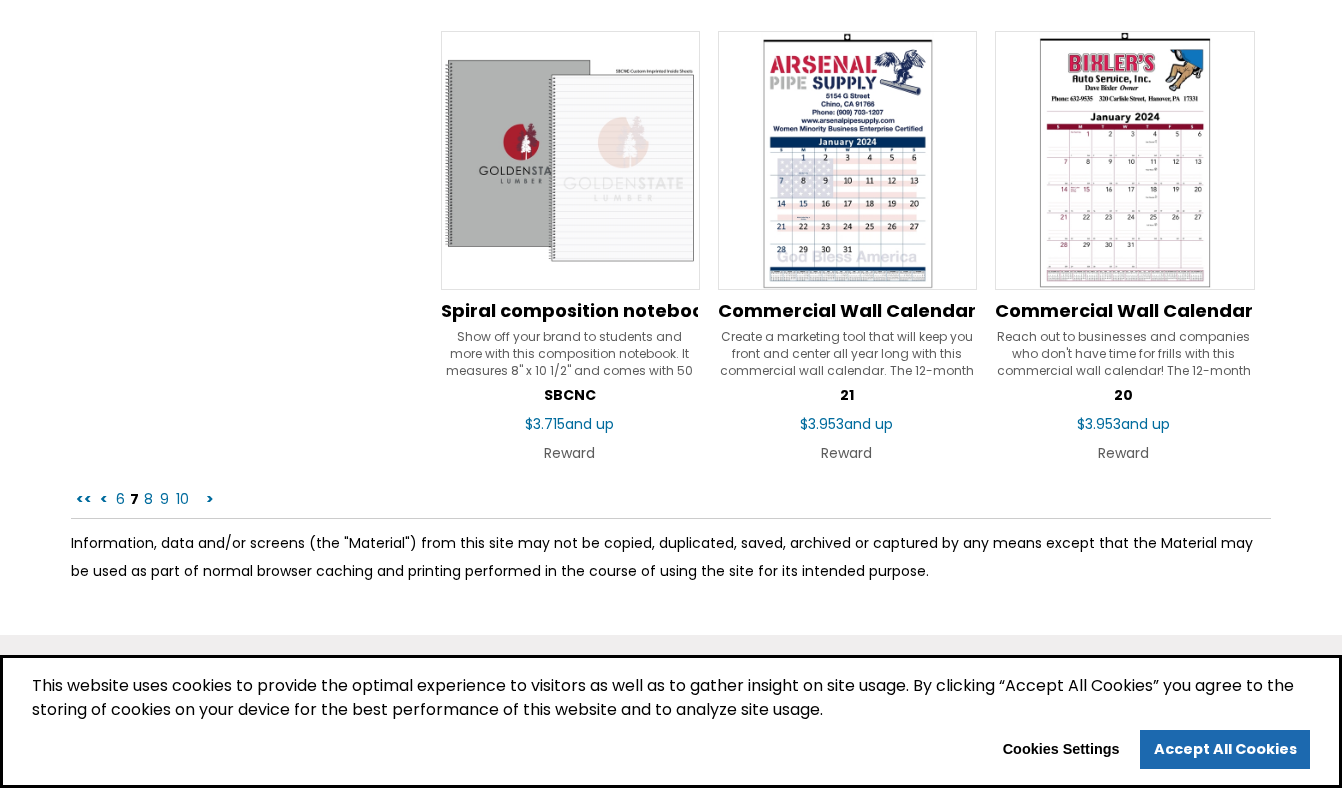 click on "8" at bounding box center [148, 499] 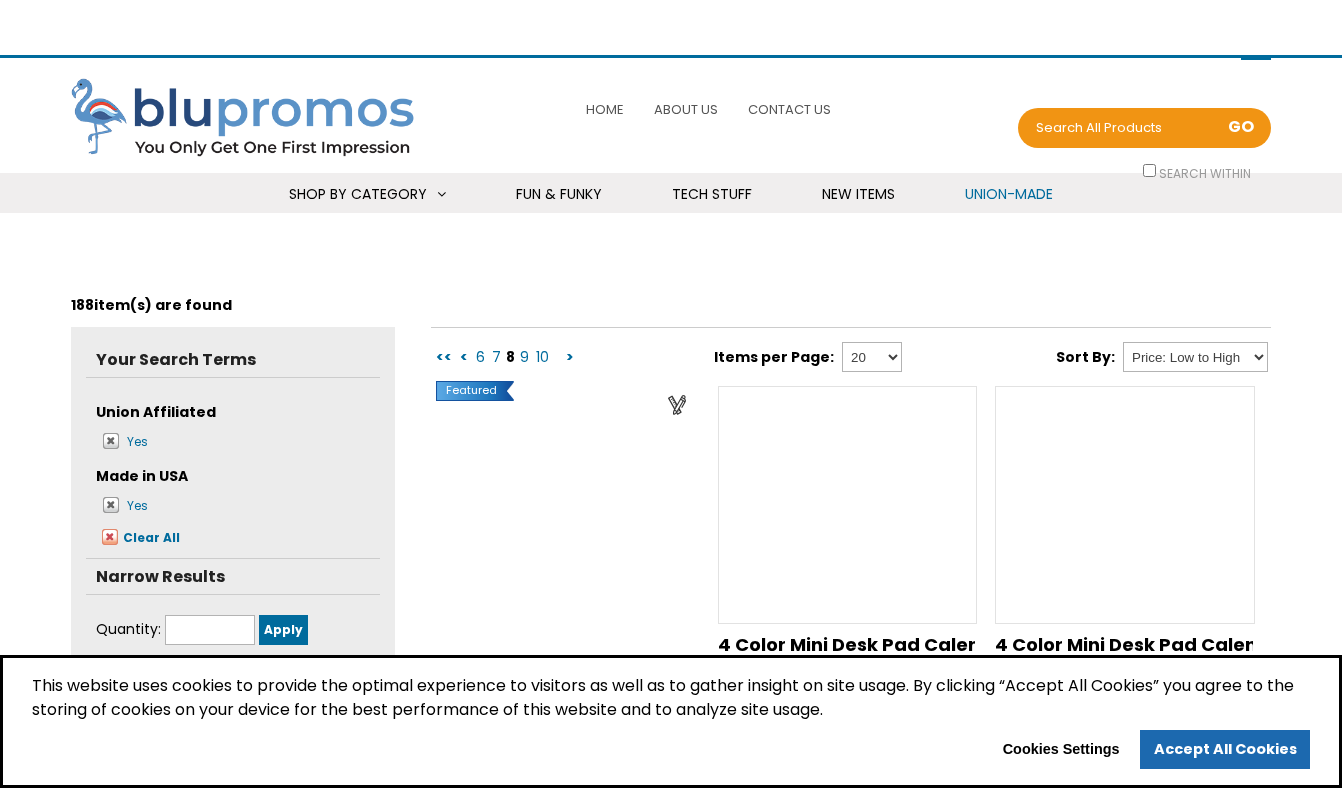 scroll, scrollTop: 0, scrollLeft: 0, axis: both 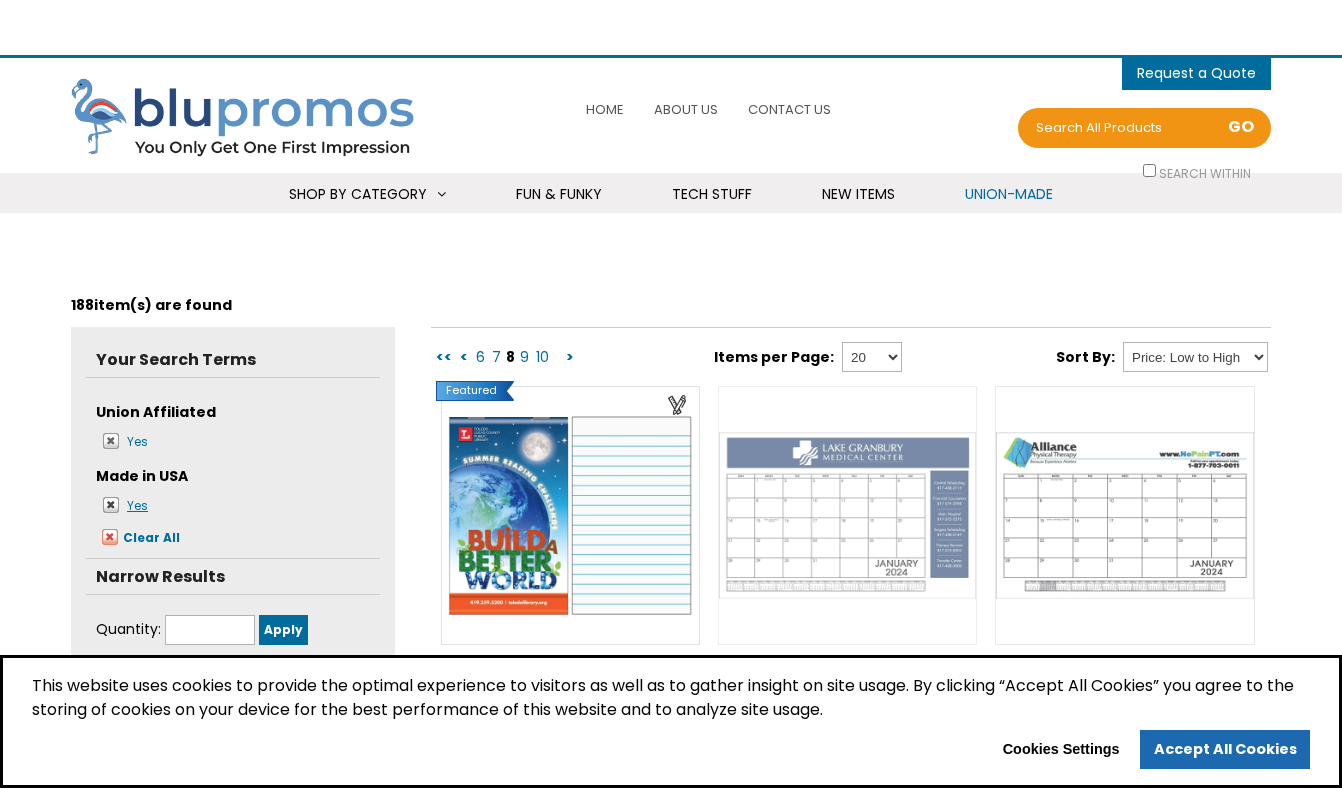 select 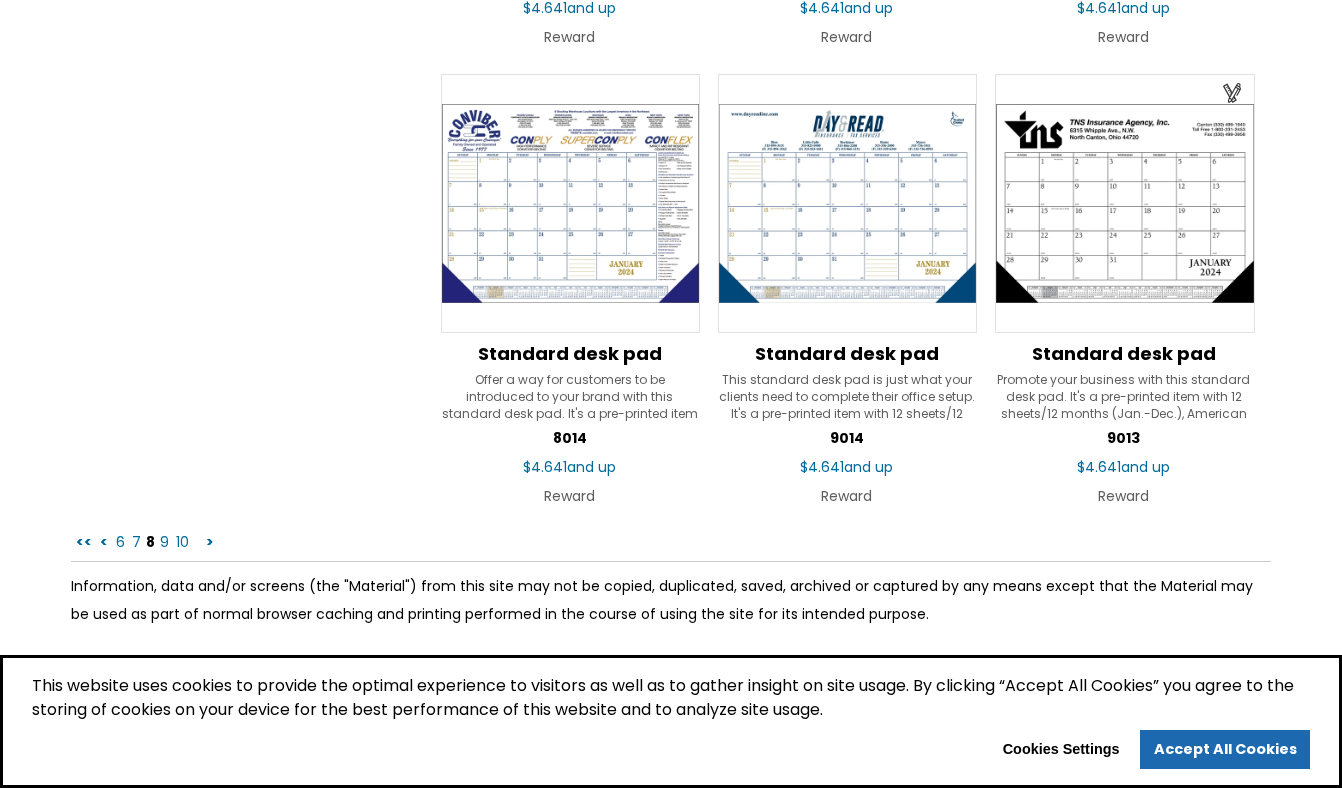 scroll, scrollTop: 3059, scrollLeft: 0, axis: vertical 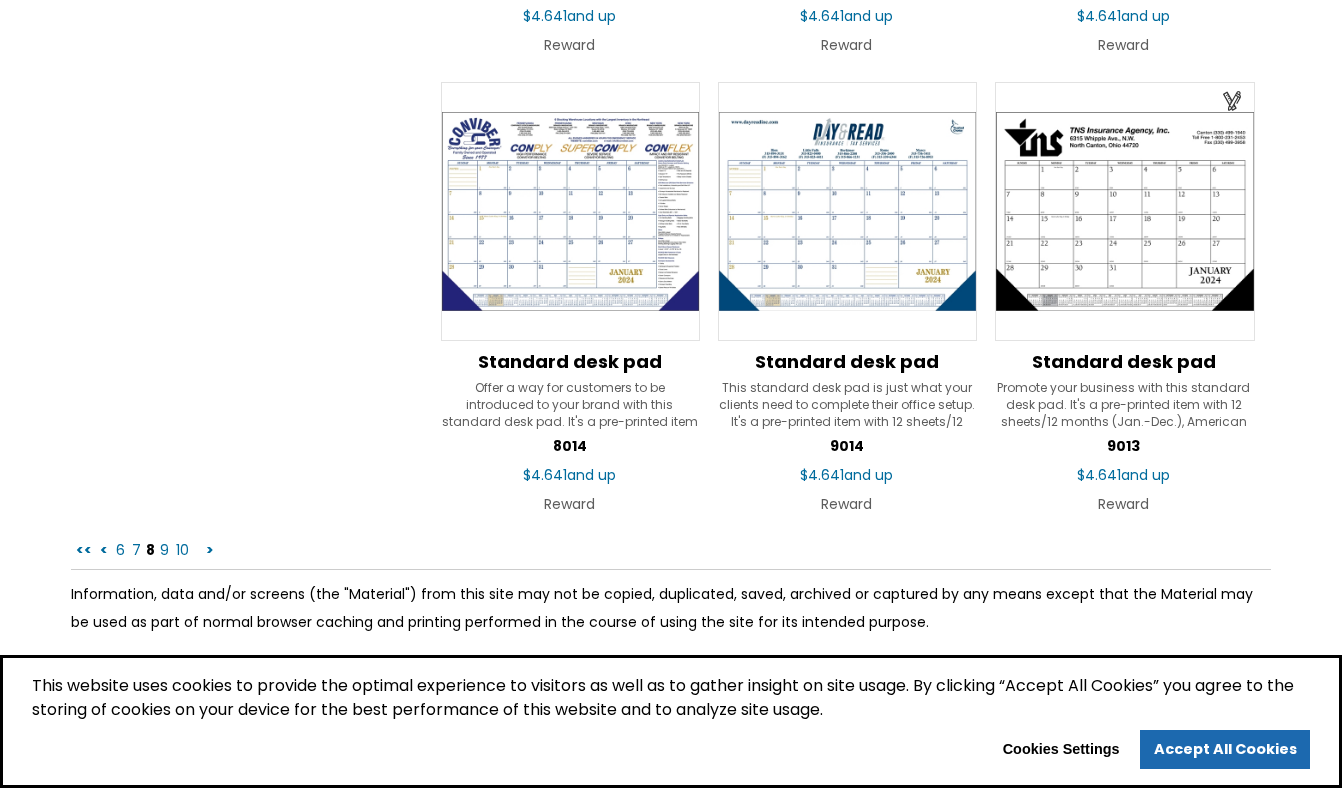 click on "9" at bounding box center (164, 550) 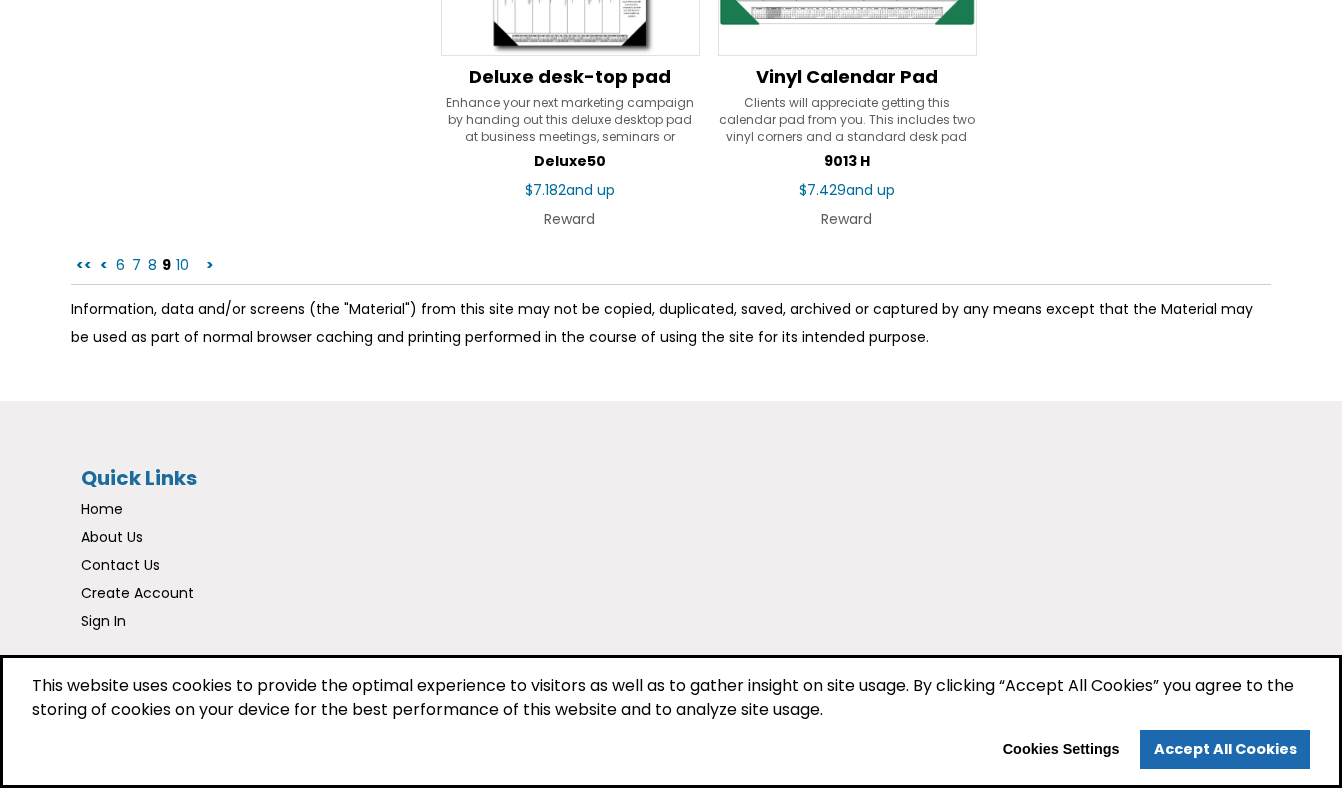 scroll, scrollTop: 3362, scrollLeft: 0, axis: vertical 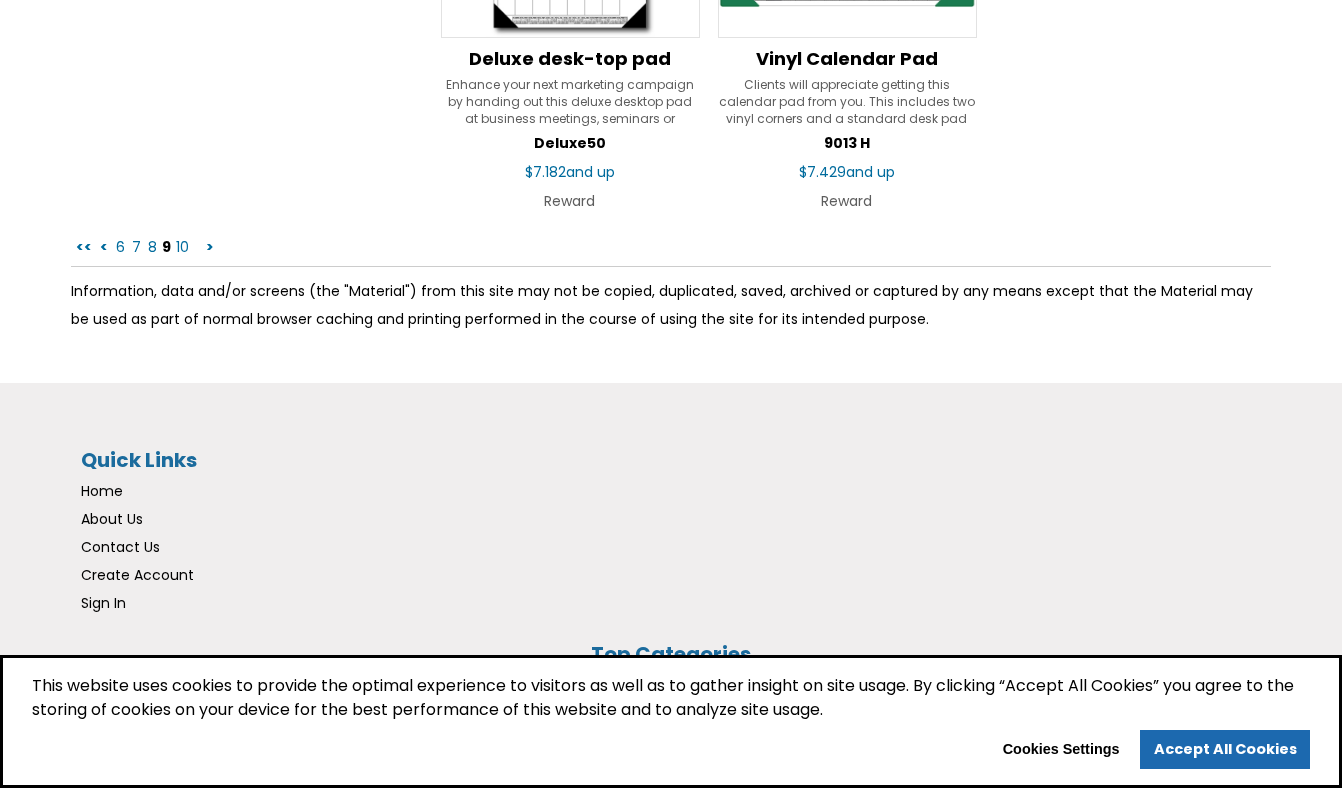 click on "10" at bounding box center (182, 247) 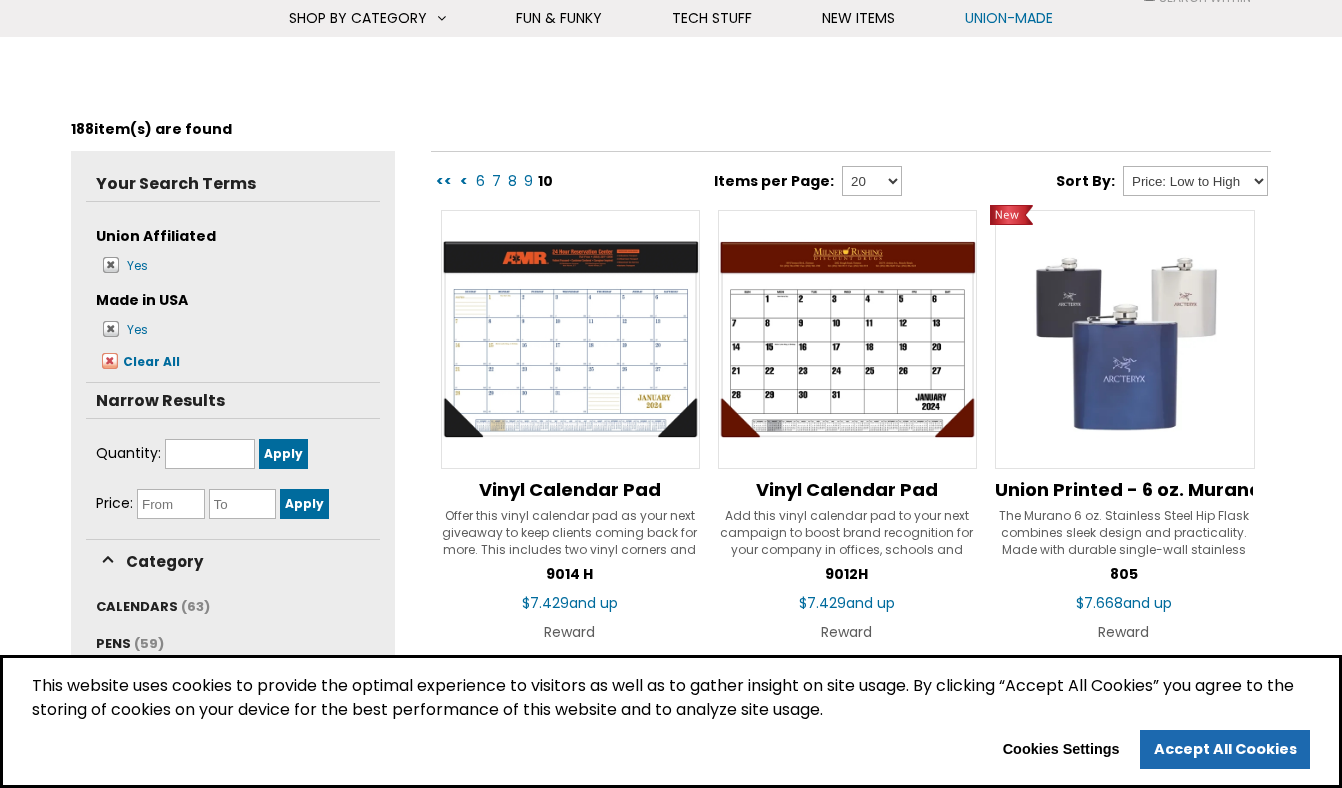 scroll, scrollTop: 0, scrollLeft: 0, axis: both 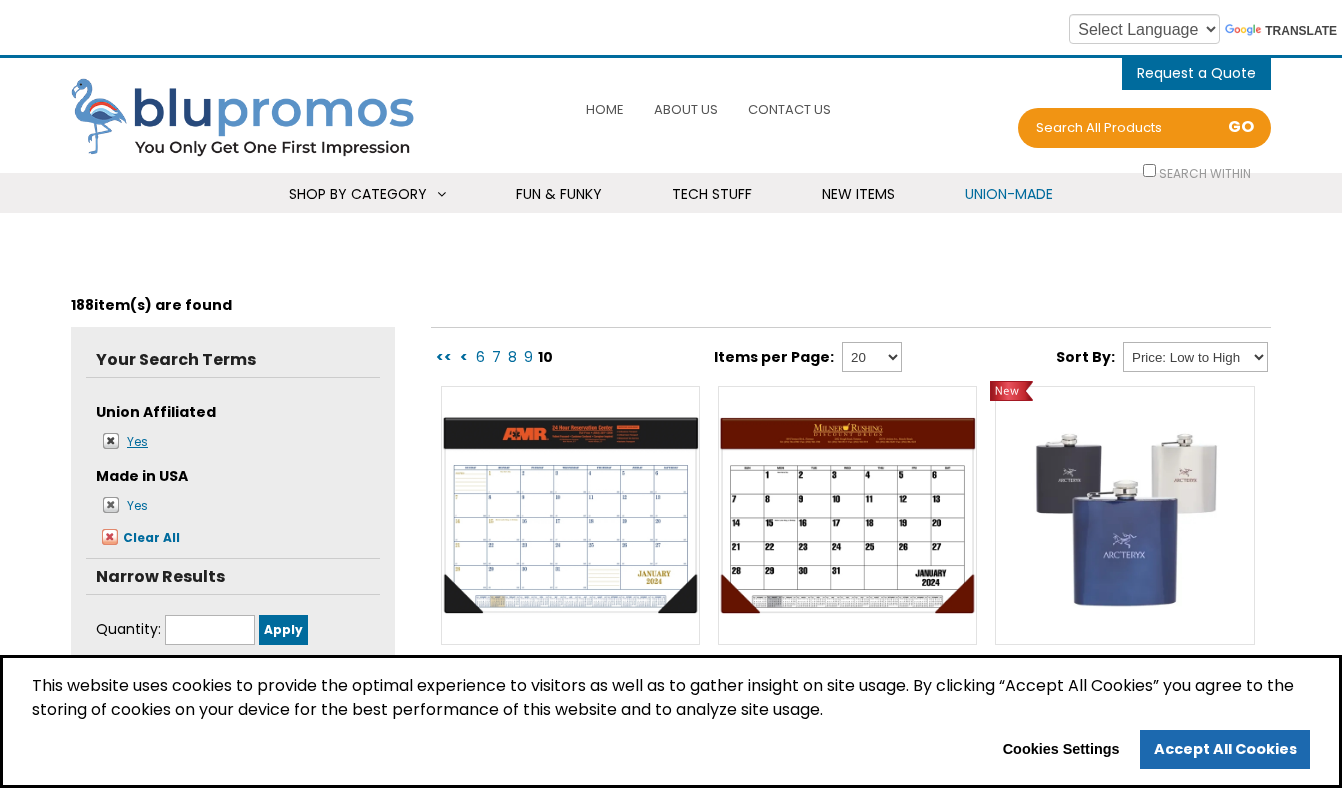 click at bounding box center (111, 441) 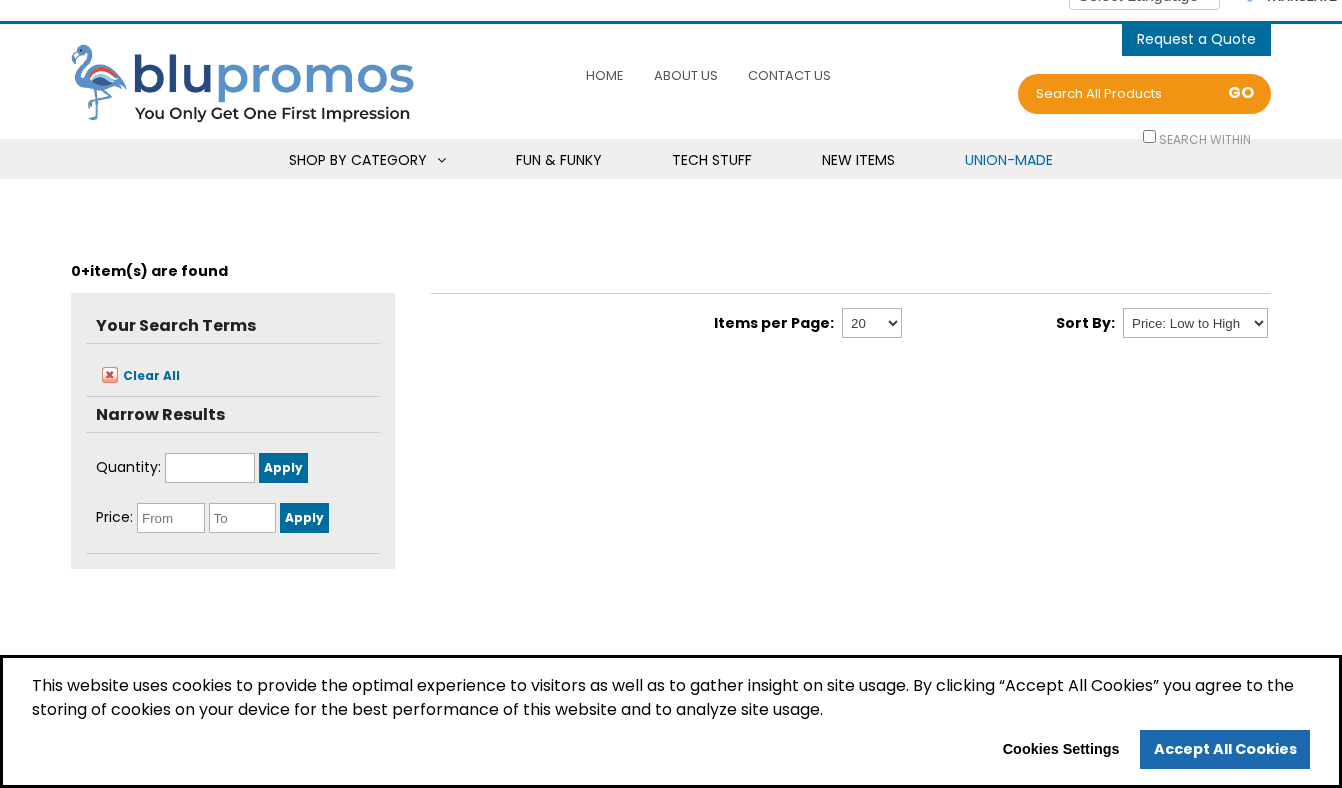 scroll, scrollTop: 40, scrollLeft: 0, axis: vertical 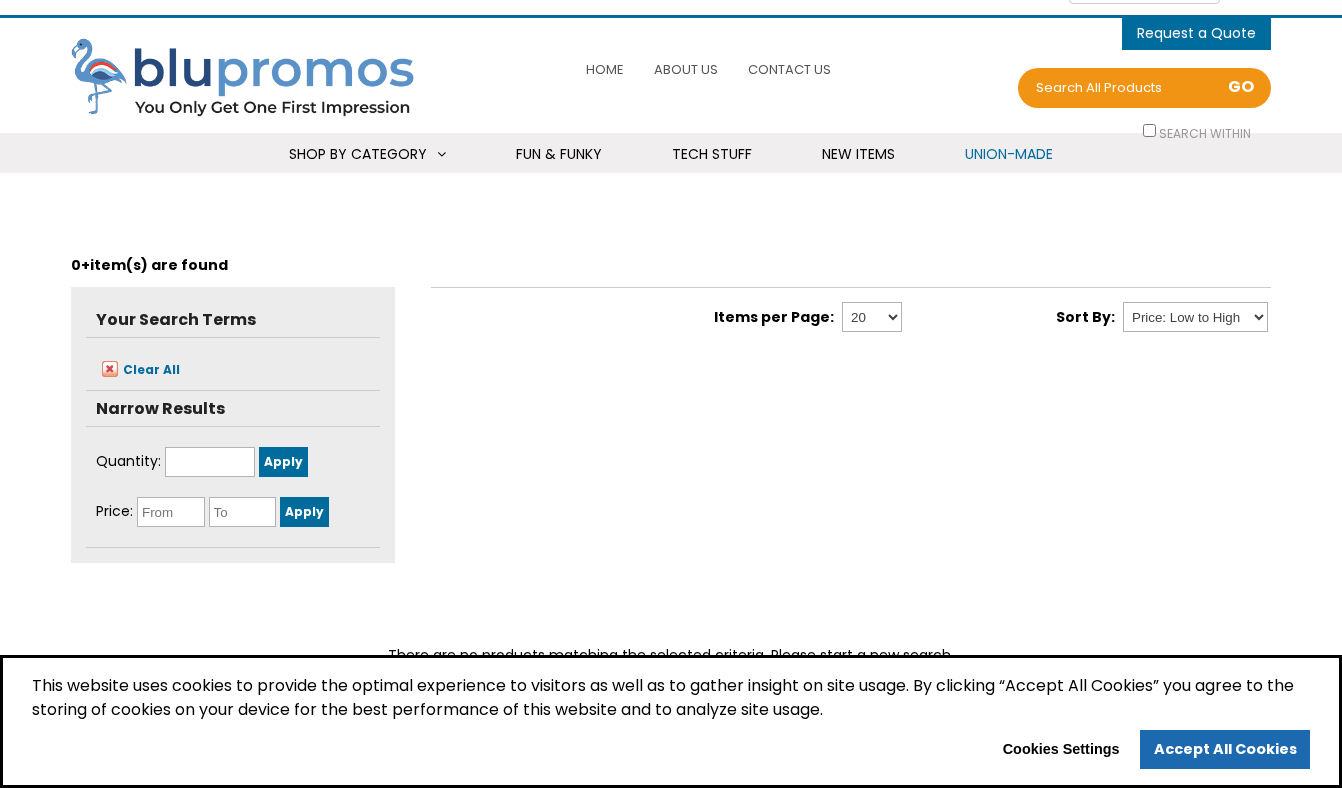 click on "✕
Your Search Terms
Clear All
shadowButton
Narrow Results
Quantity
Apply
Price
Apply
Expose all refinements" at bounding box center [671, 435] 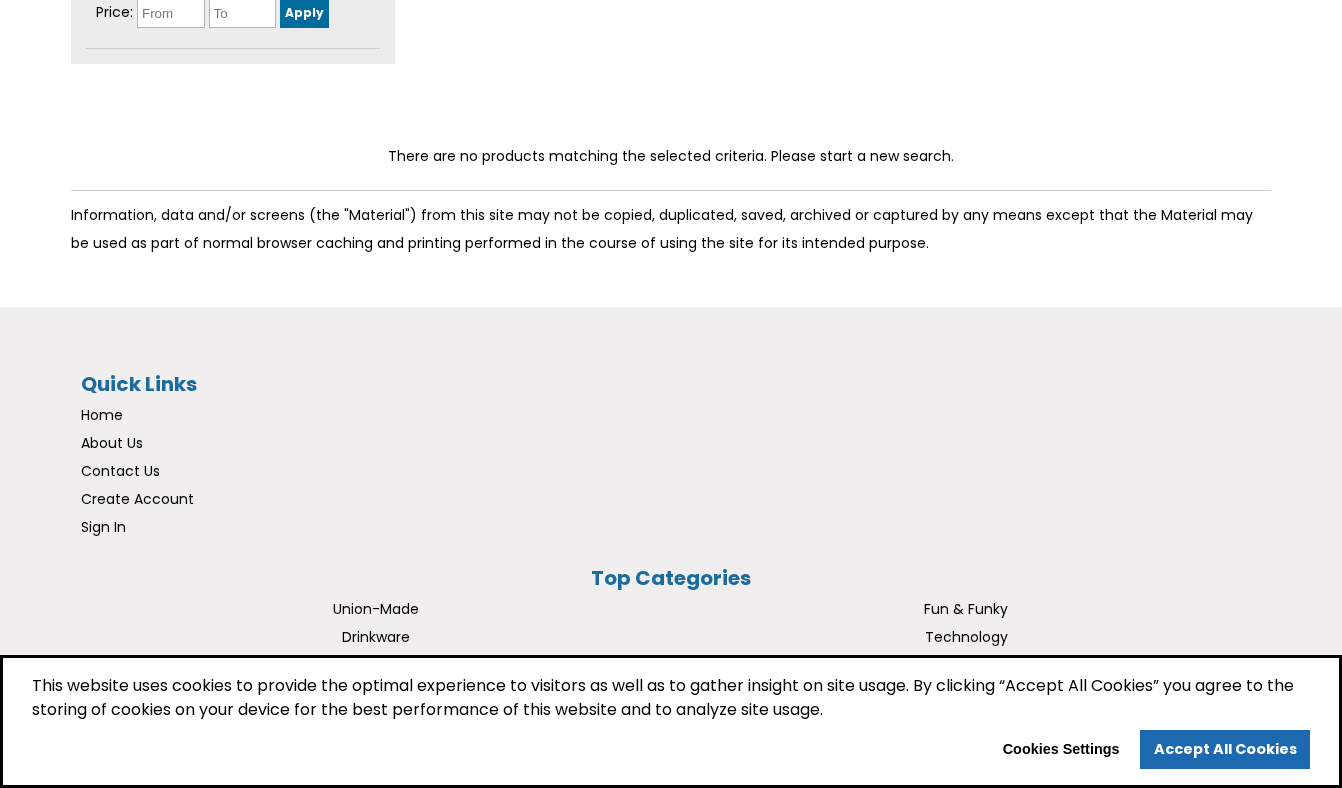 scroll, scrollTop: 0, scrollLeft: 0, axis: both 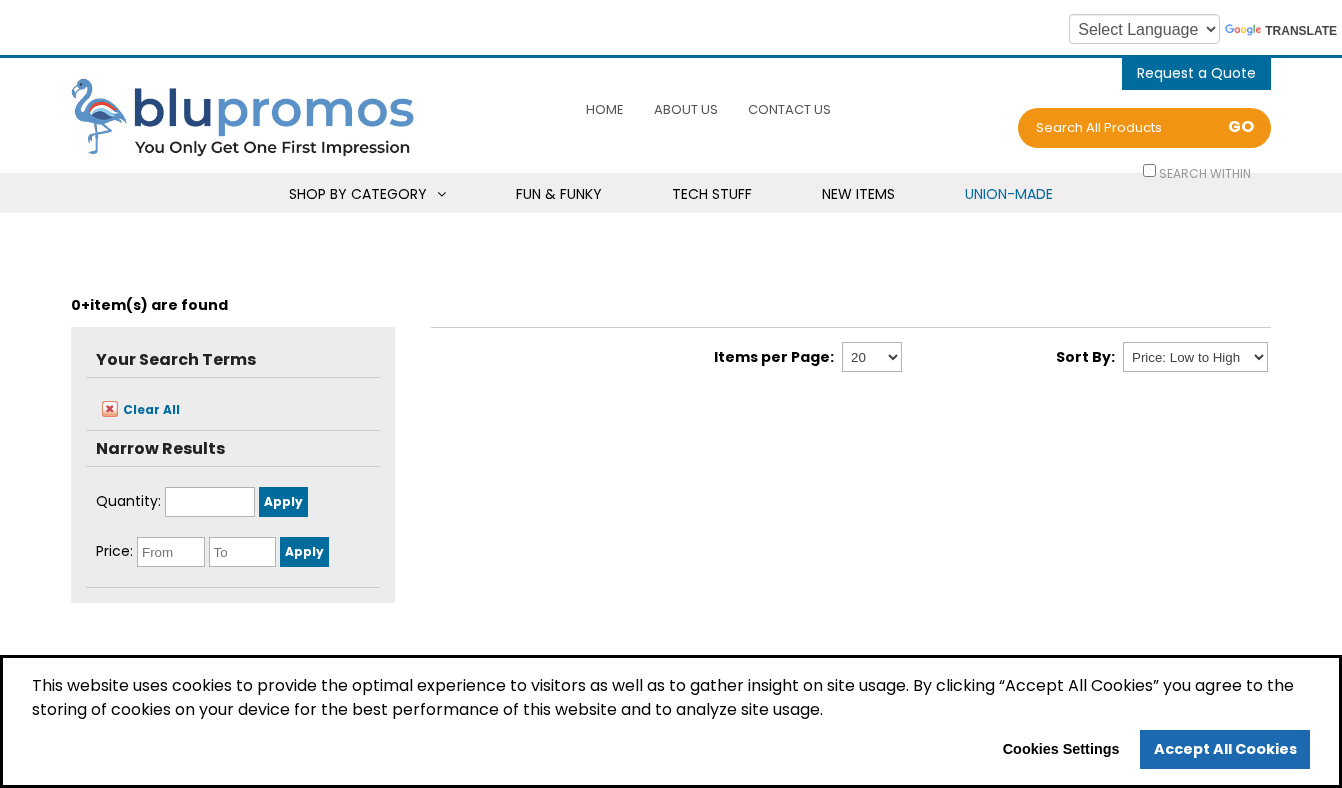 click at bounding box center (251, 119) 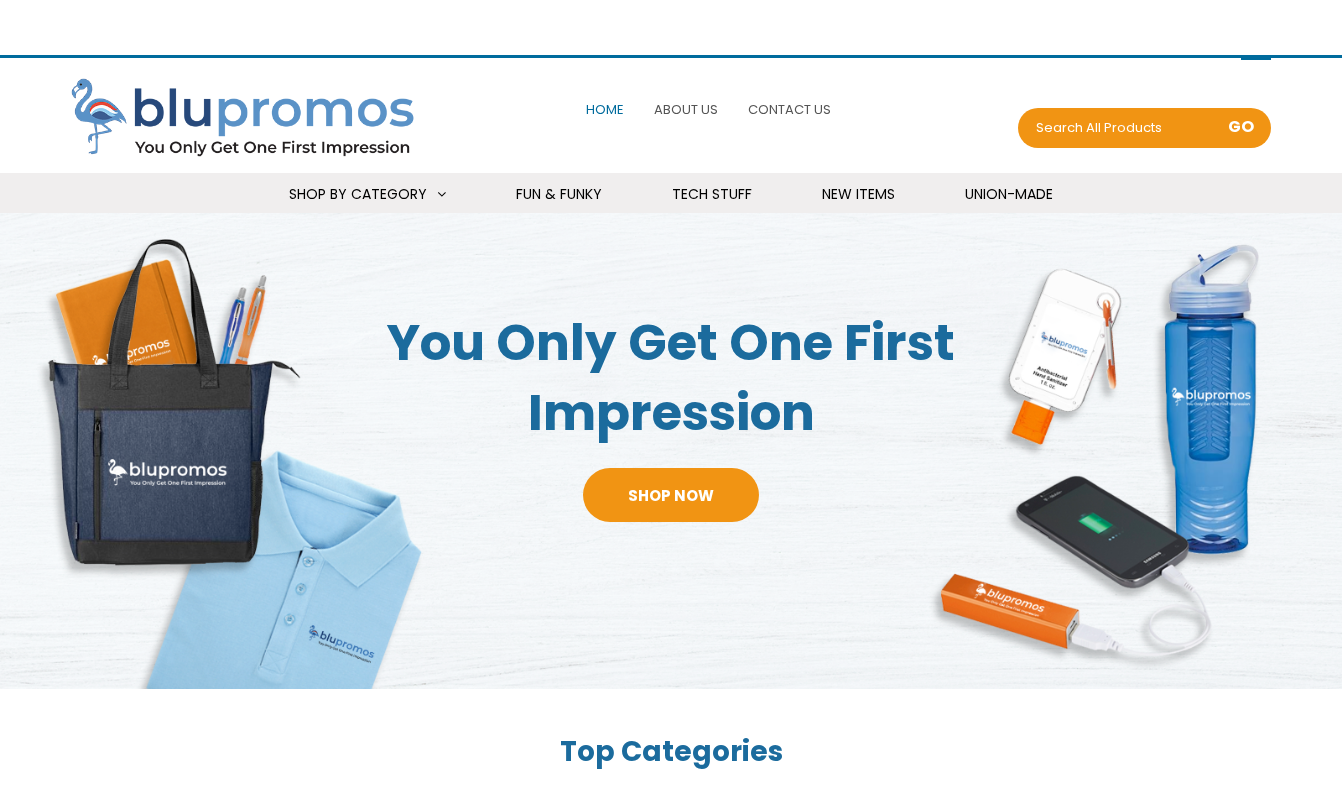scroll, scrollTop: 0, scrollLeft: 0, axis: both 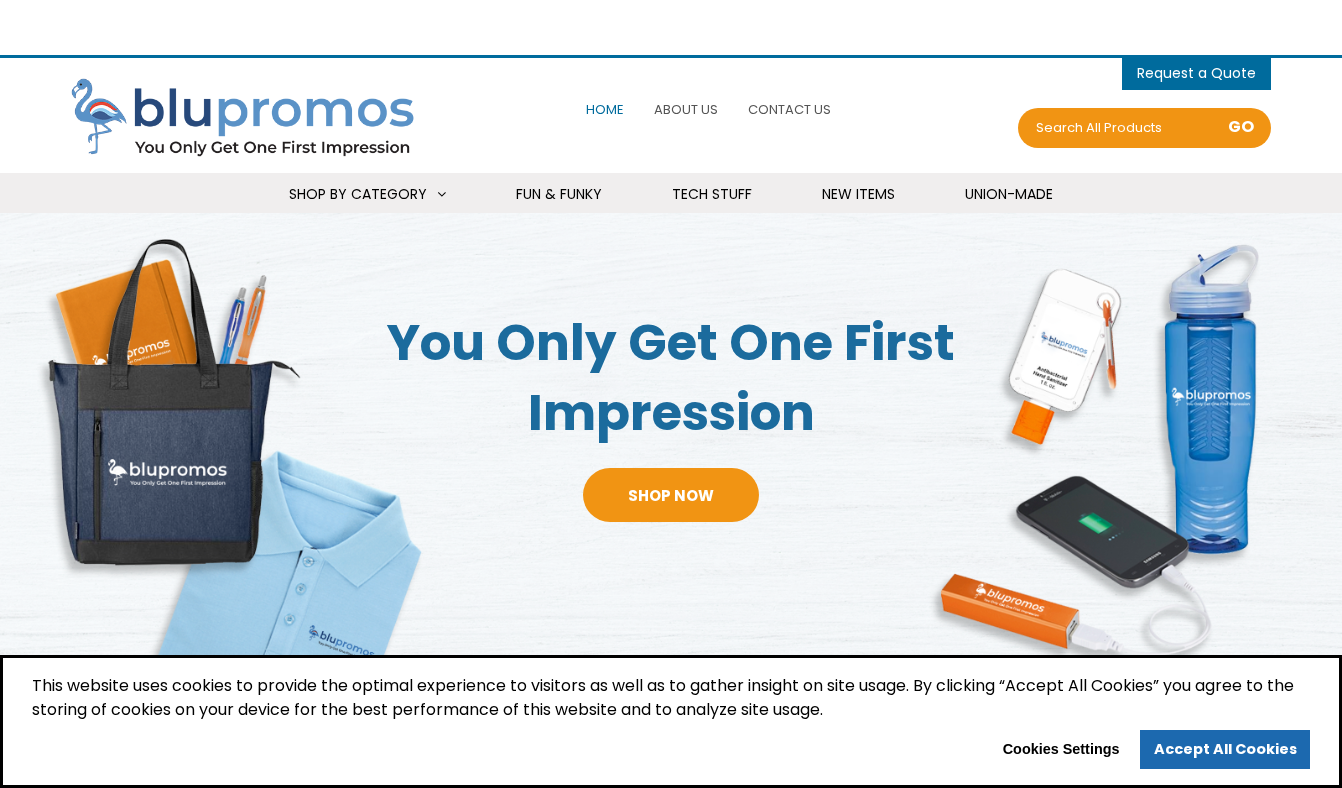 select 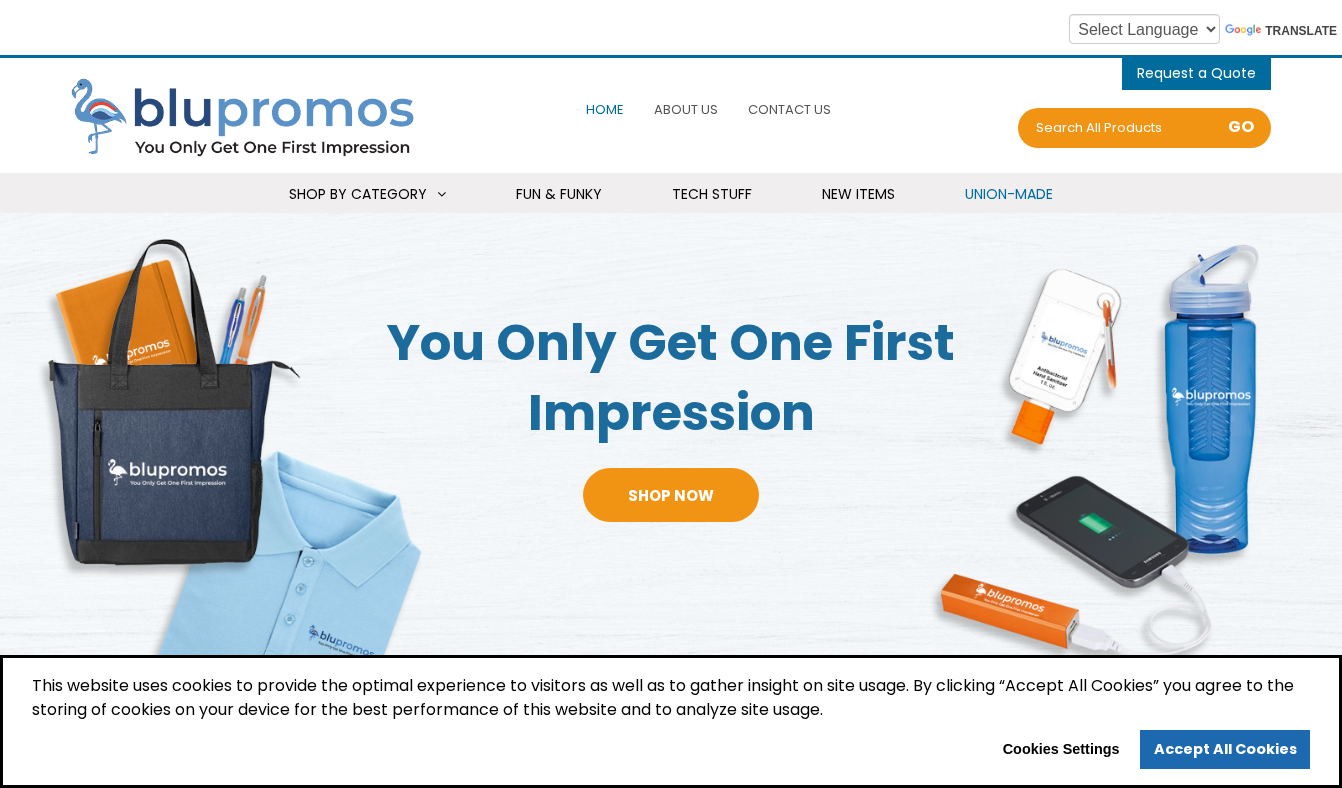click on "Union-Made" at bounding box center [1009, 194] 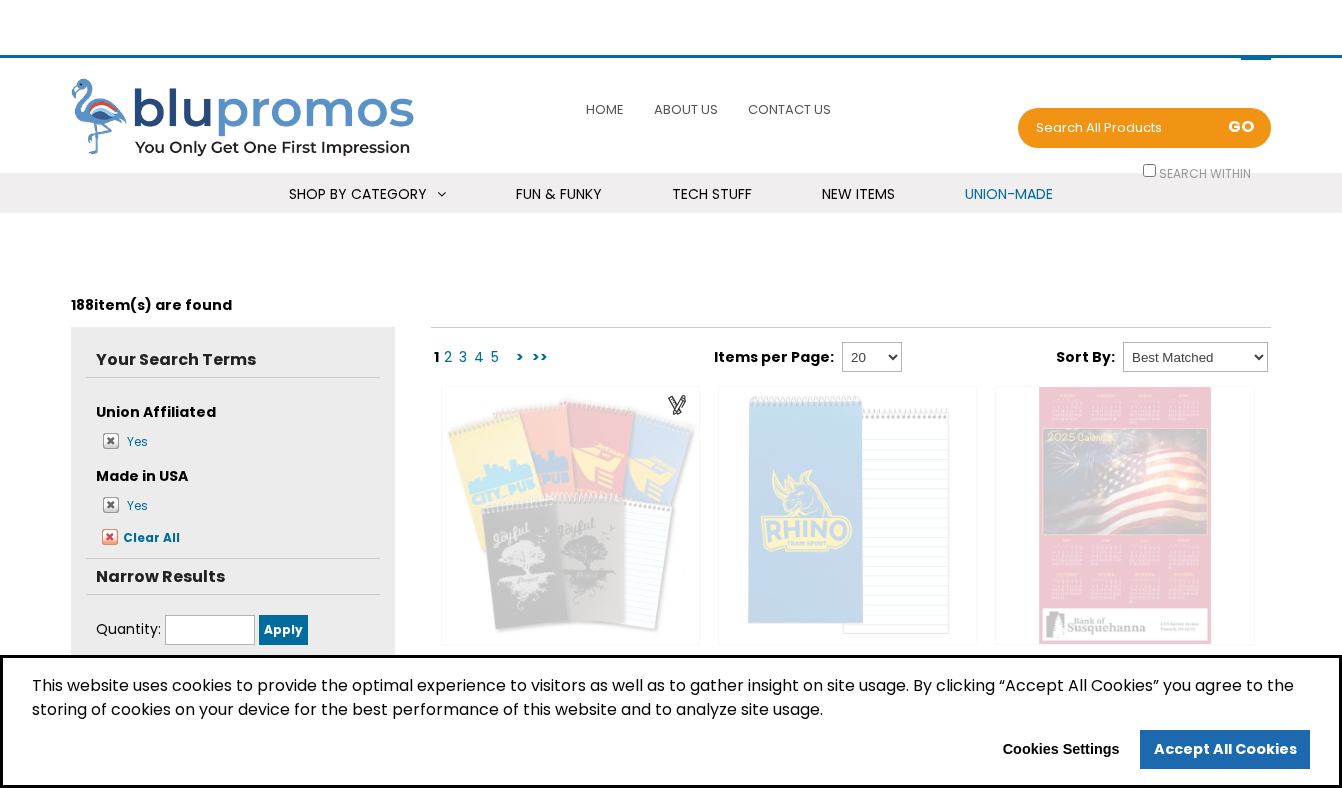 scroll, scrollTop: 0, scrollLeft: 0, axis: both 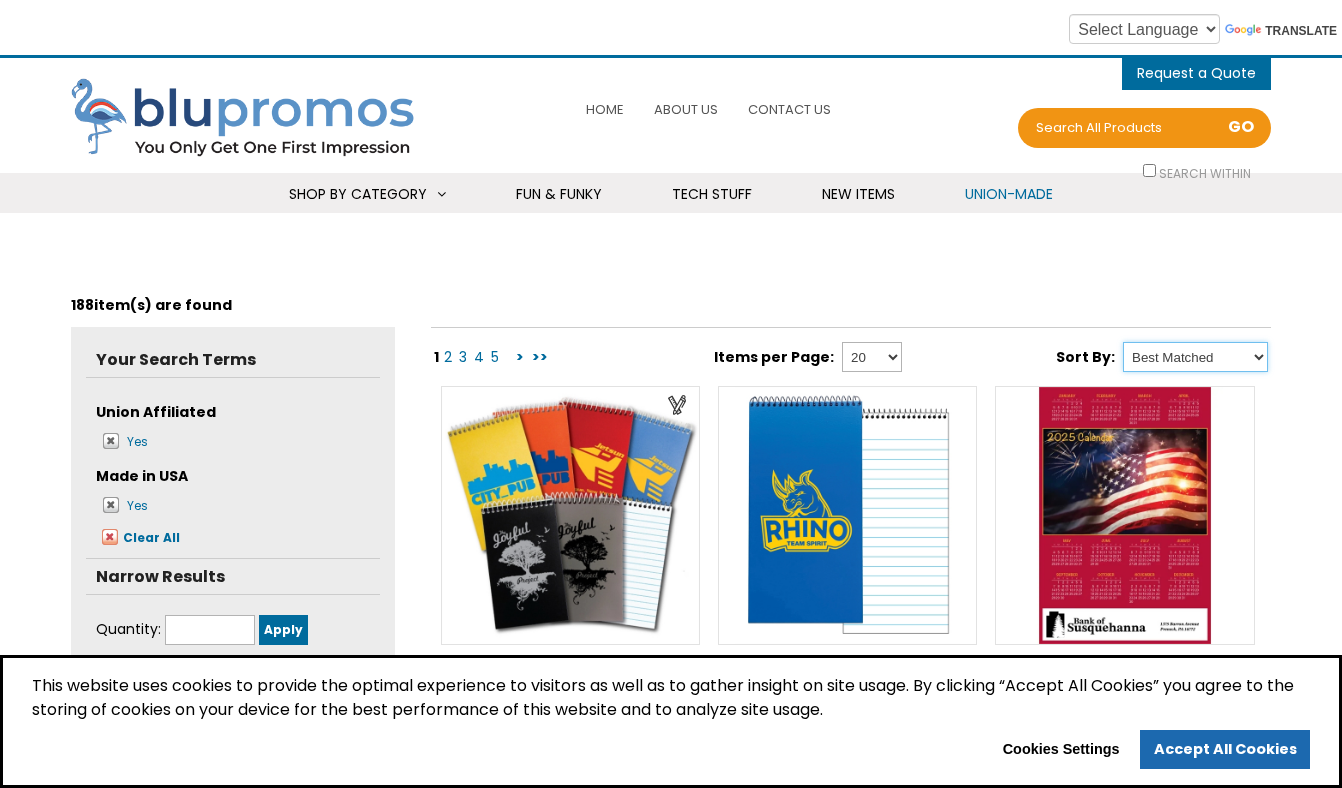 click on "Best Matched
Price: Low to High
Price: High to Low
New Product" at bounding box center (1195, 357) 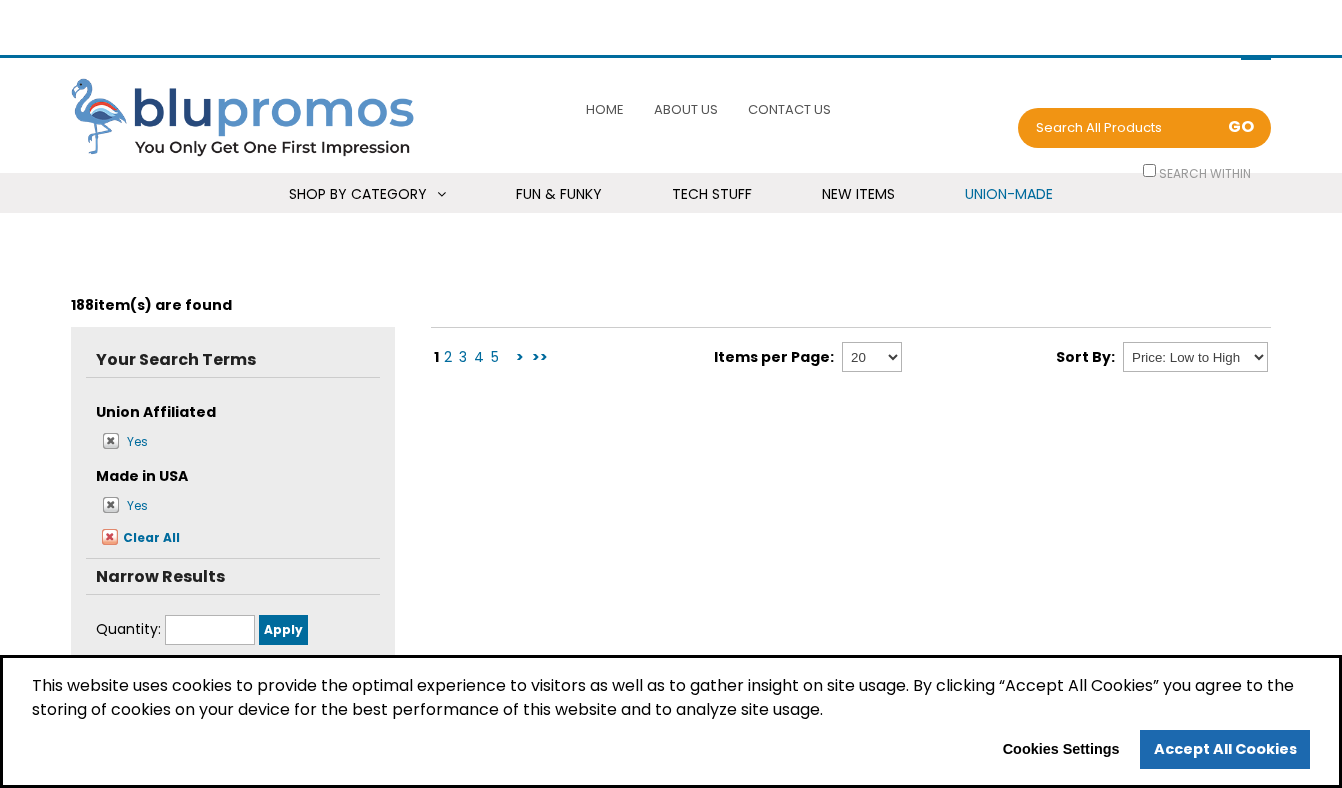 scroll, scrollTop: 0, scrollLeft: 0, axis: both 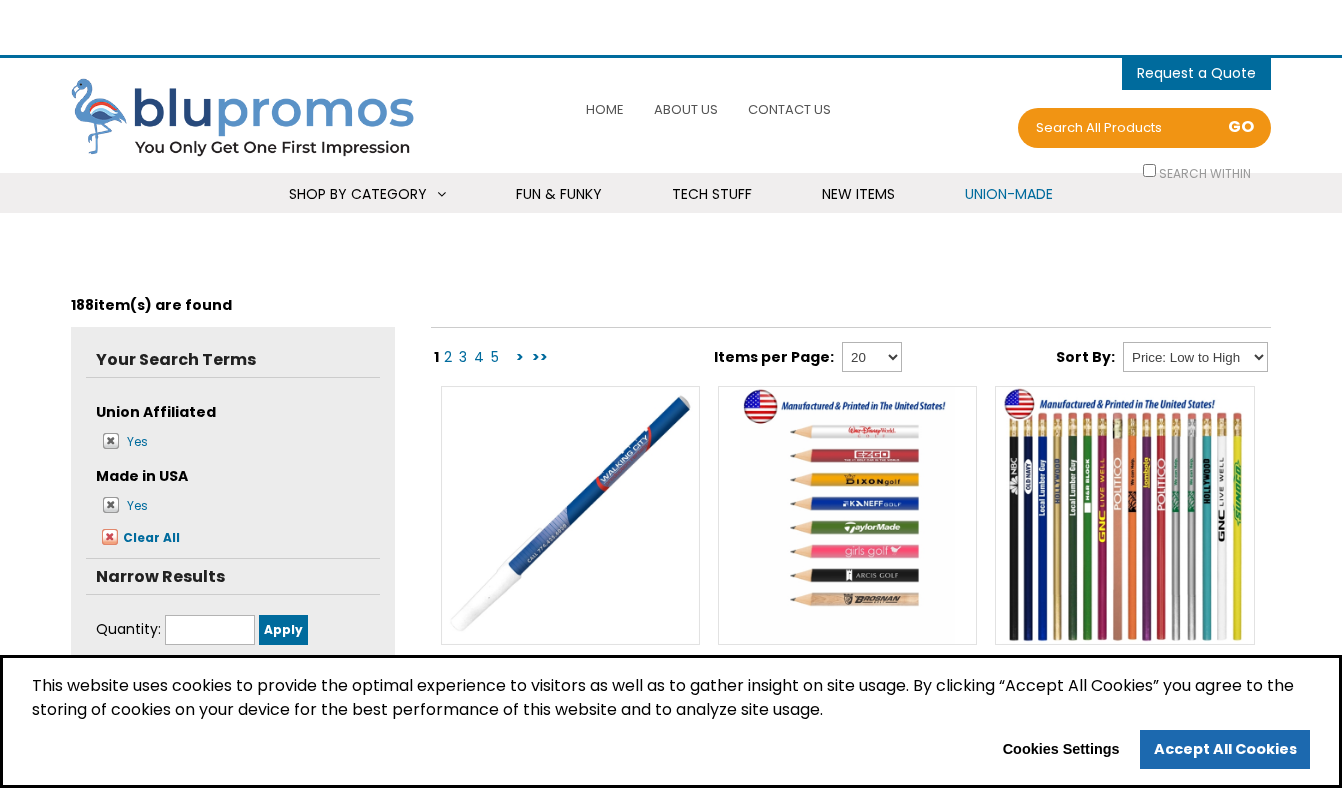 select 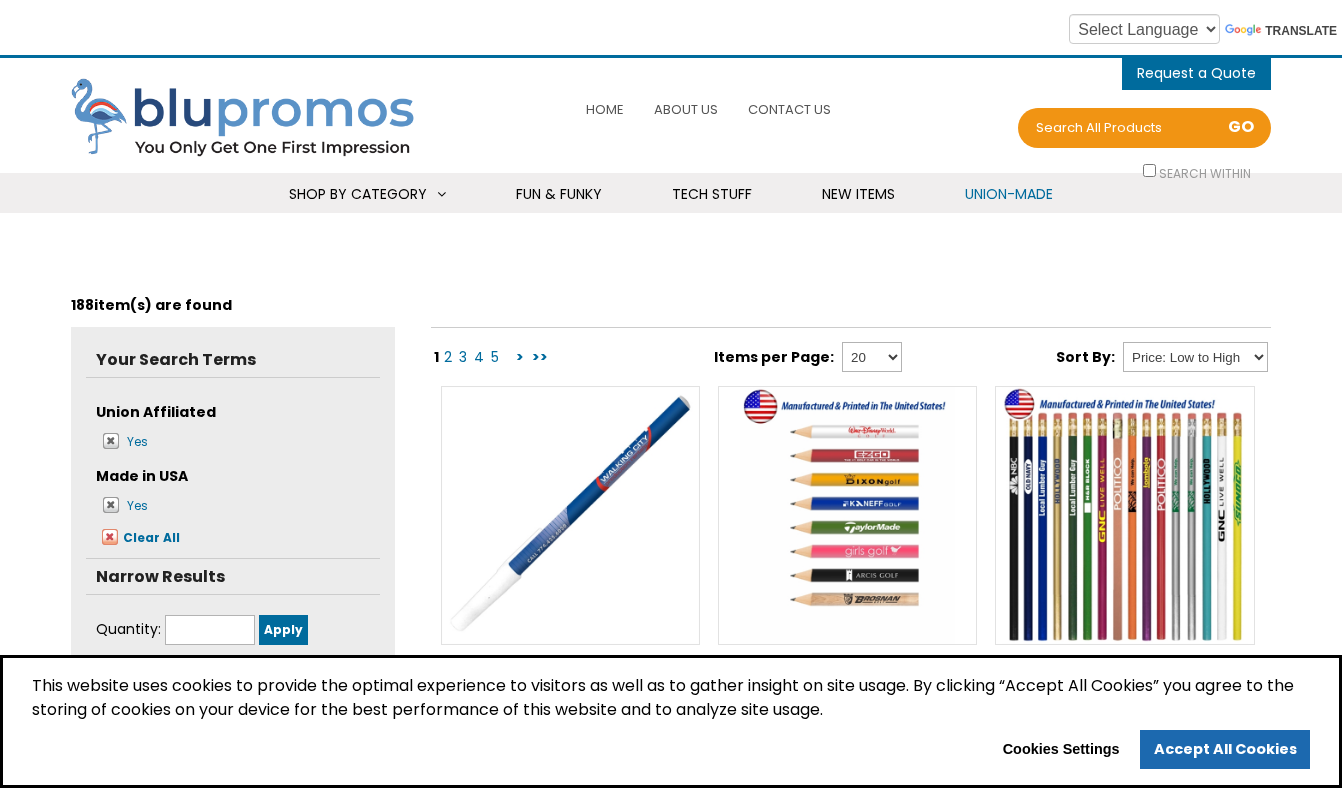click on "5" at bounding box center [495, 357] 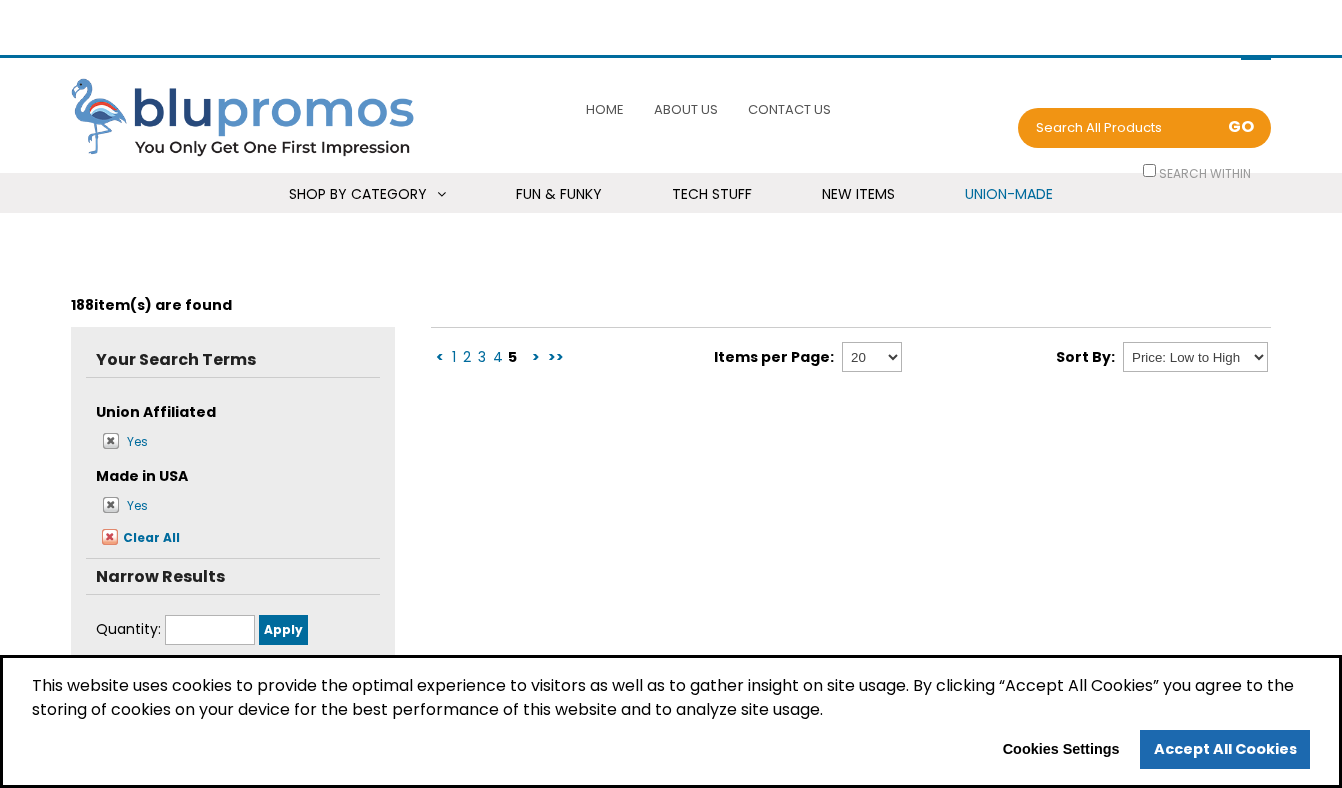 scroll, scrollTop: 0, scrollLeft: 0, axis: both 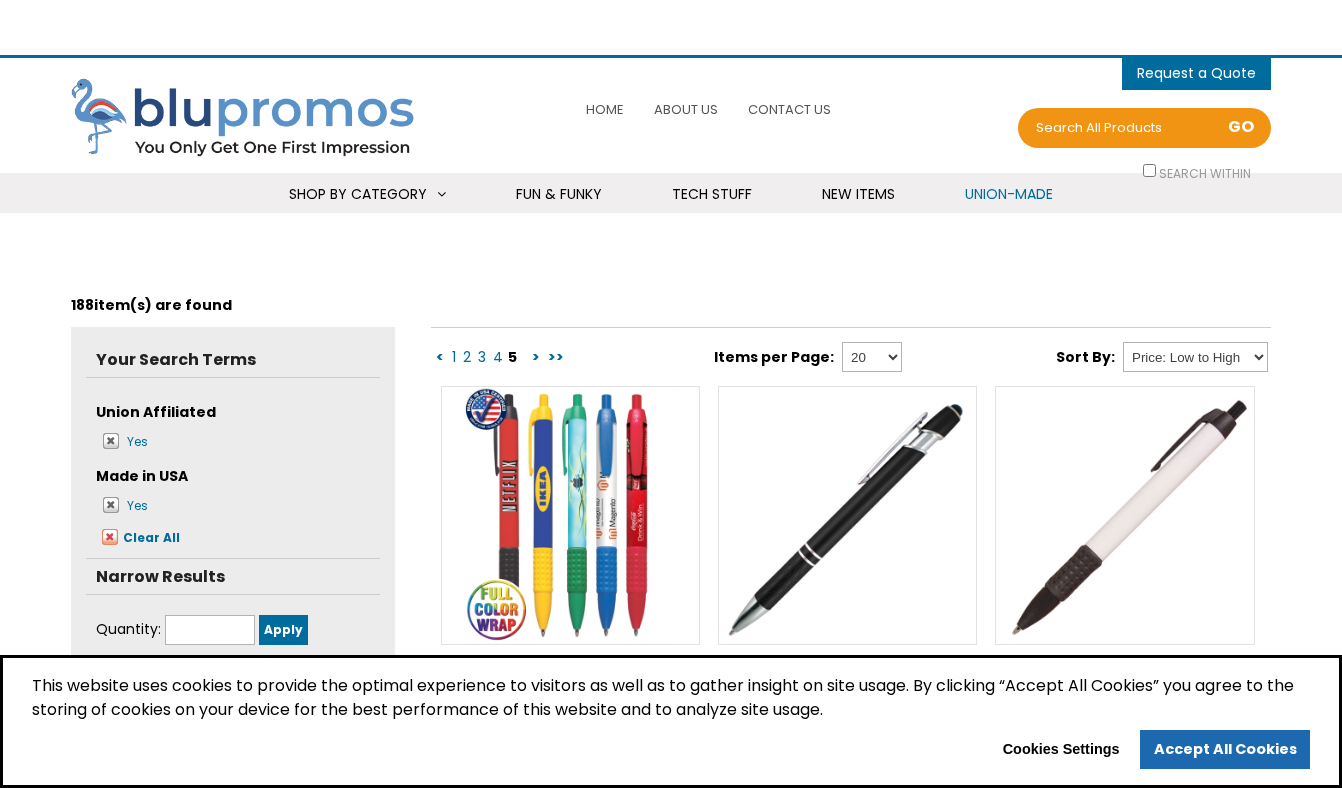 select 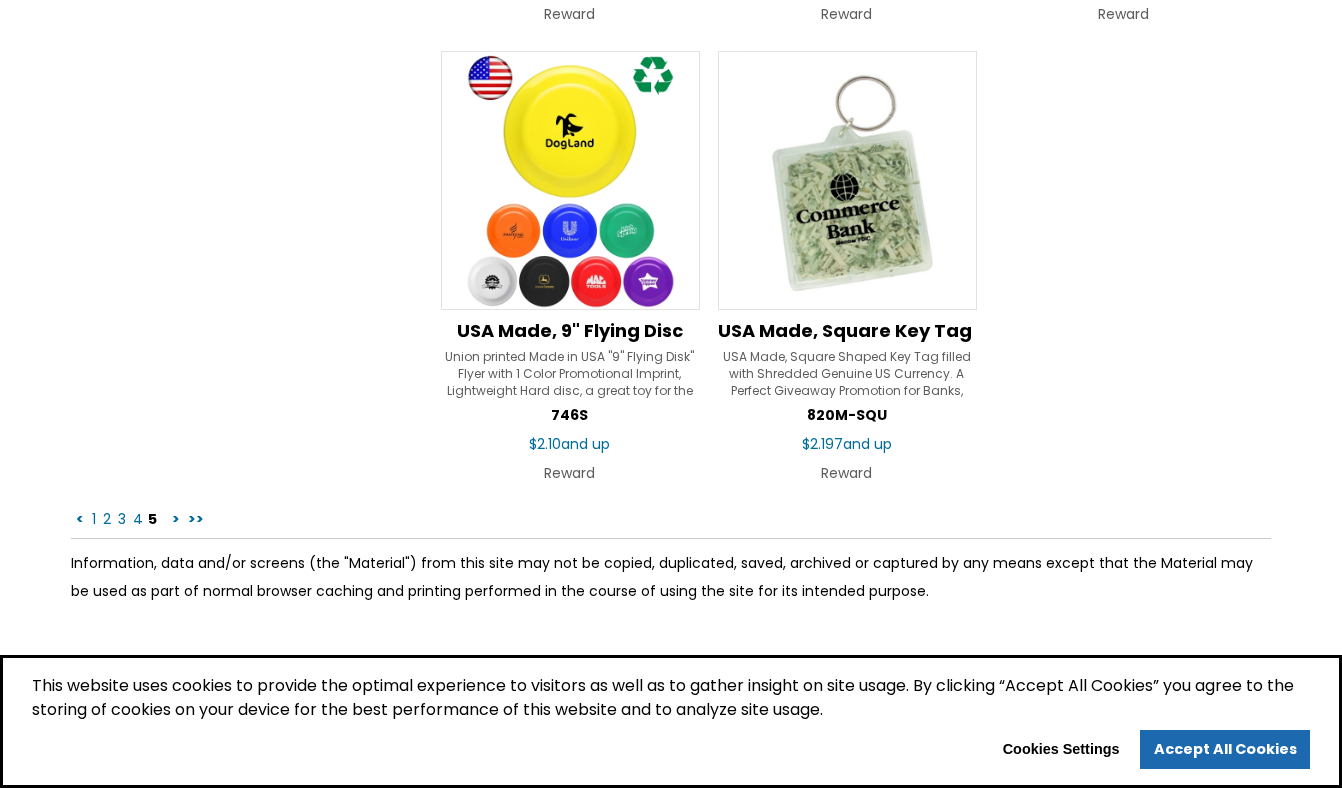 scroll, scrollTop: 3324, scrollLeft: 0, axis: vertical 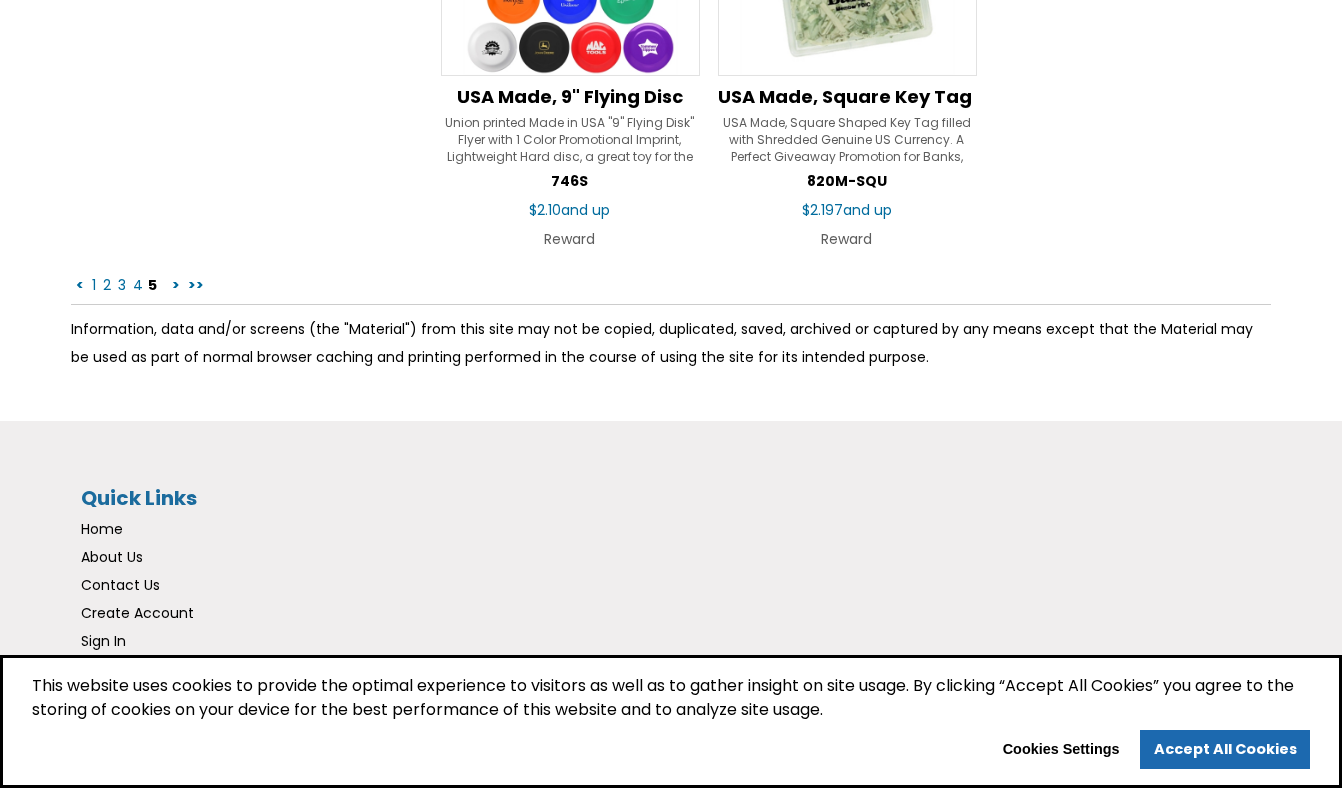 click on ">" at bounding box center [176, 285] 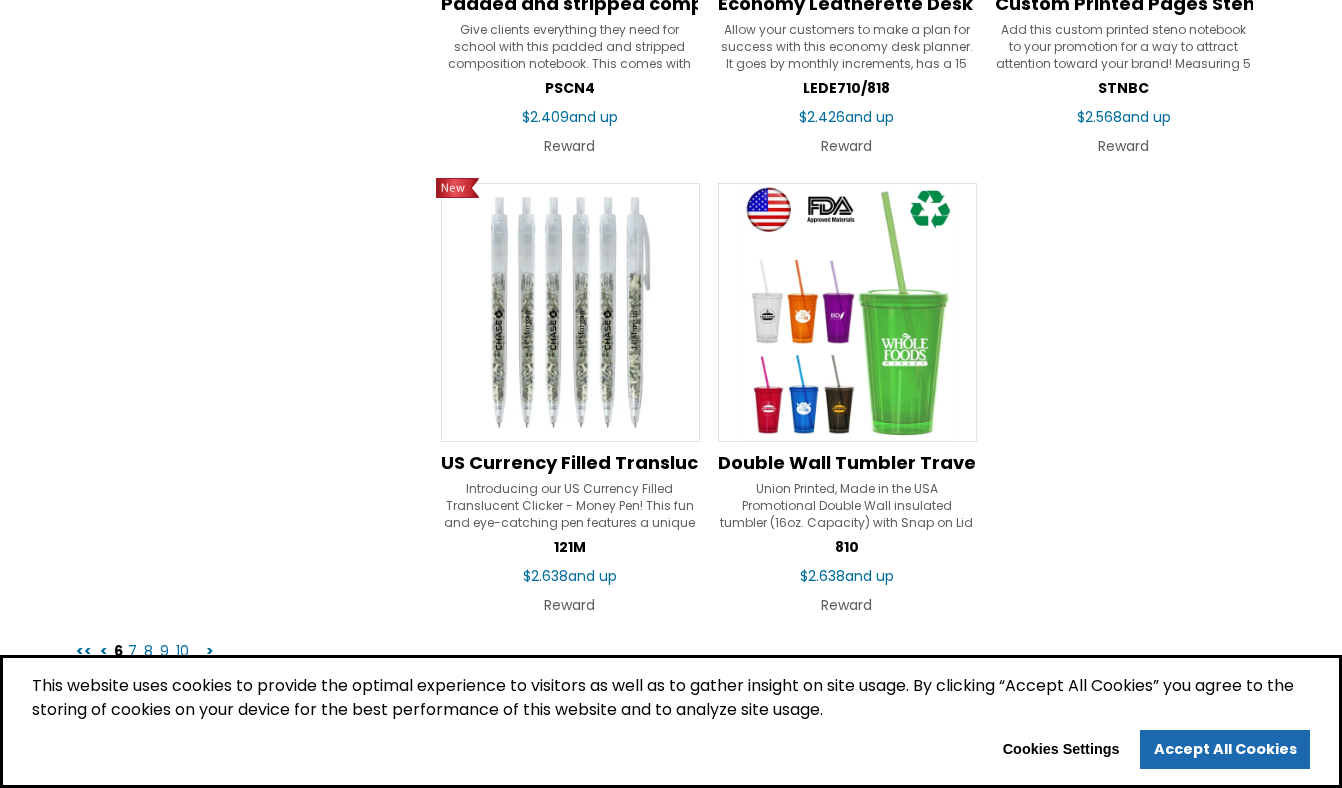 scroll, scrollTop: 3085, scrollLeft: 0, axis: vertical 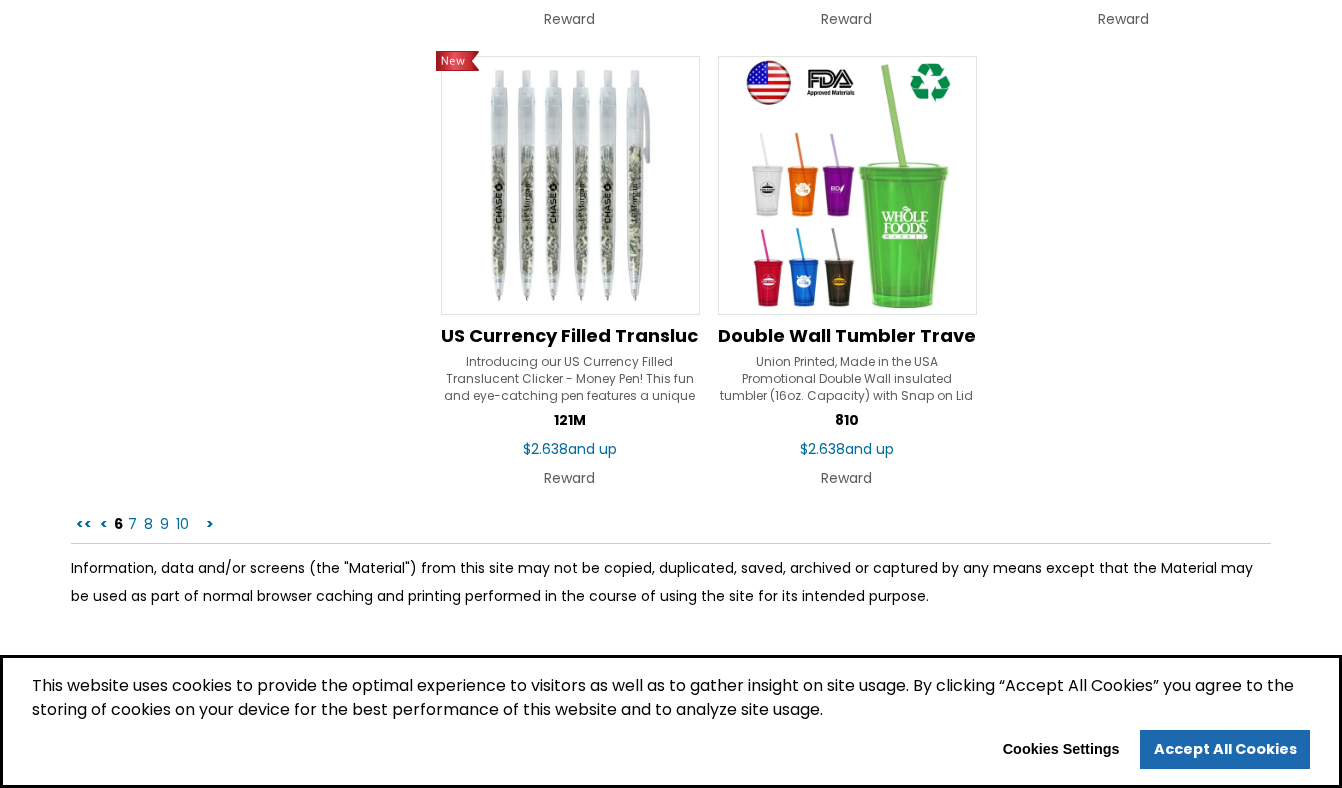 click on "7" at bounding box center (132, 524) 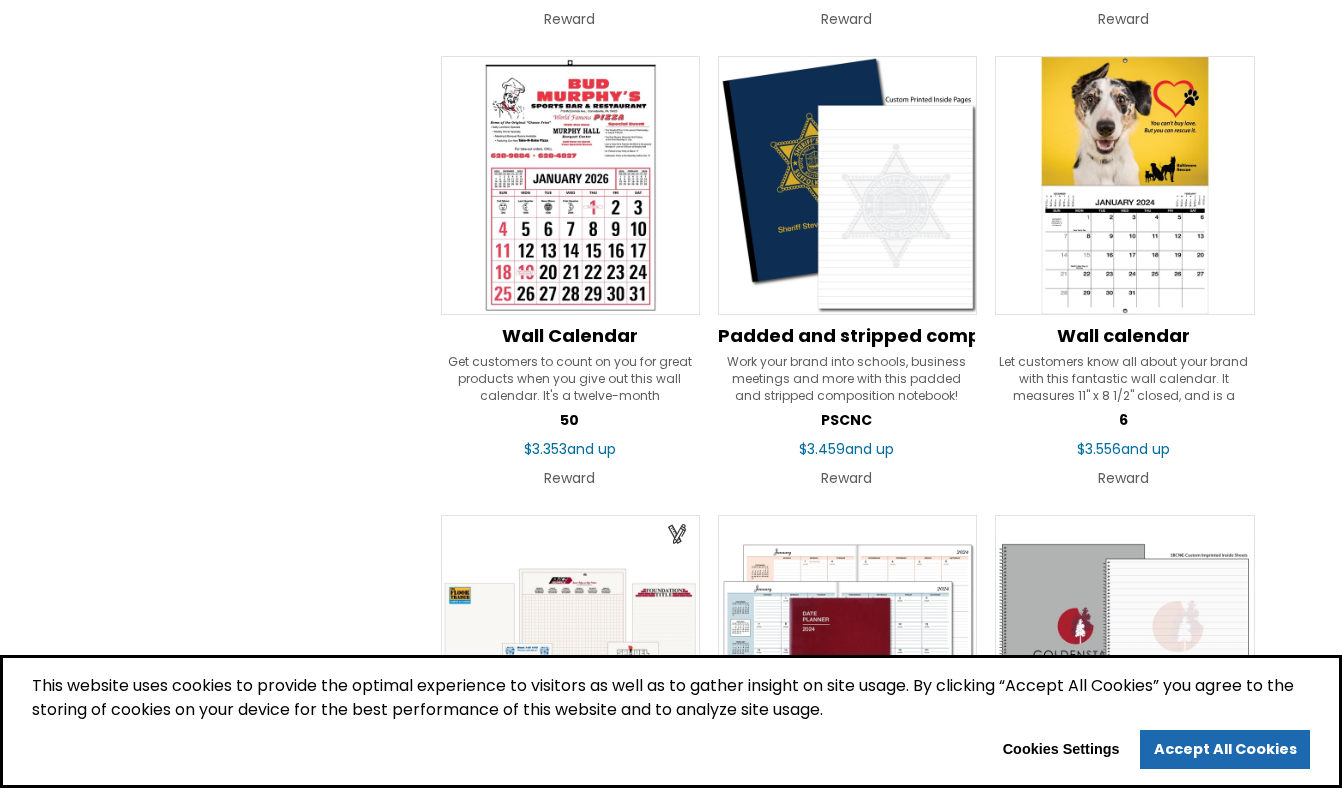 scroll, scrollTop: 2168, scrollLeft: 0, axis: vertical 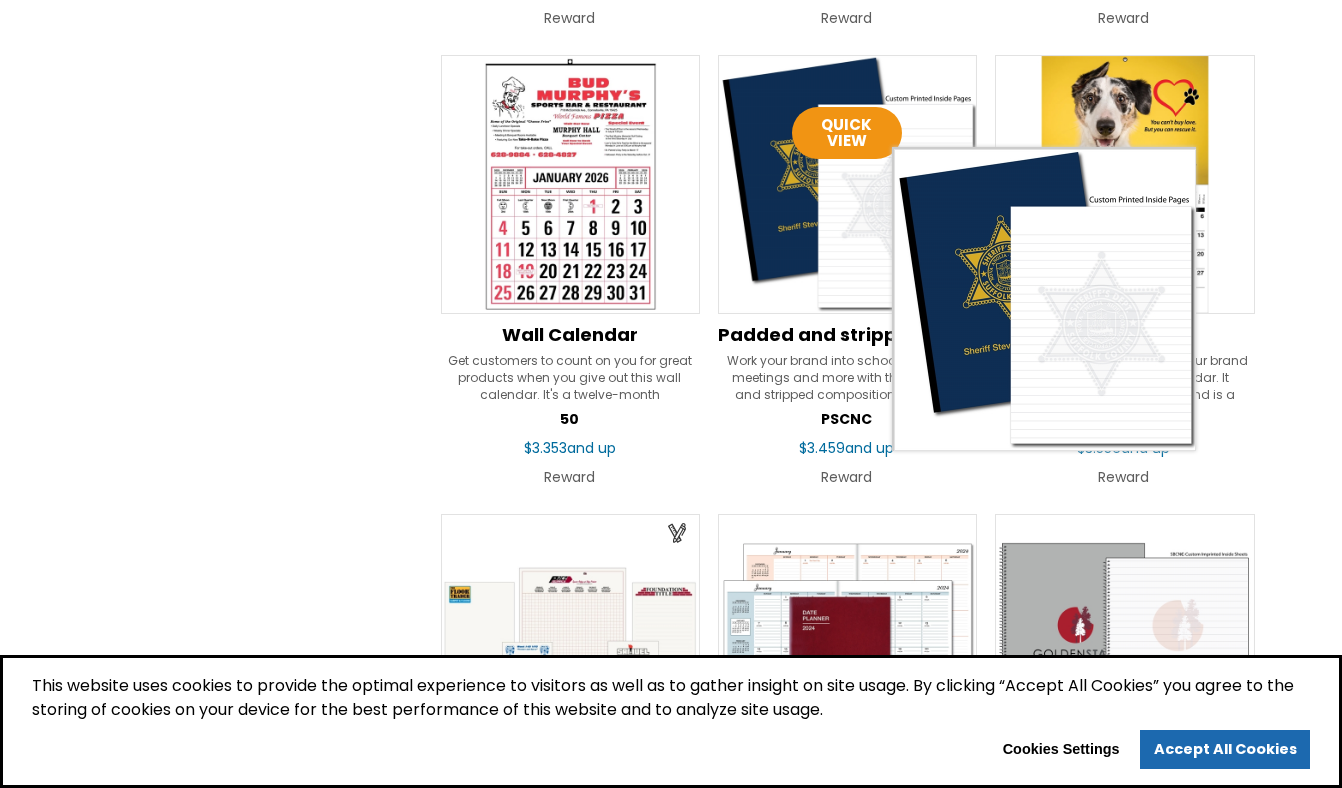click at bounding box center (847, 184) 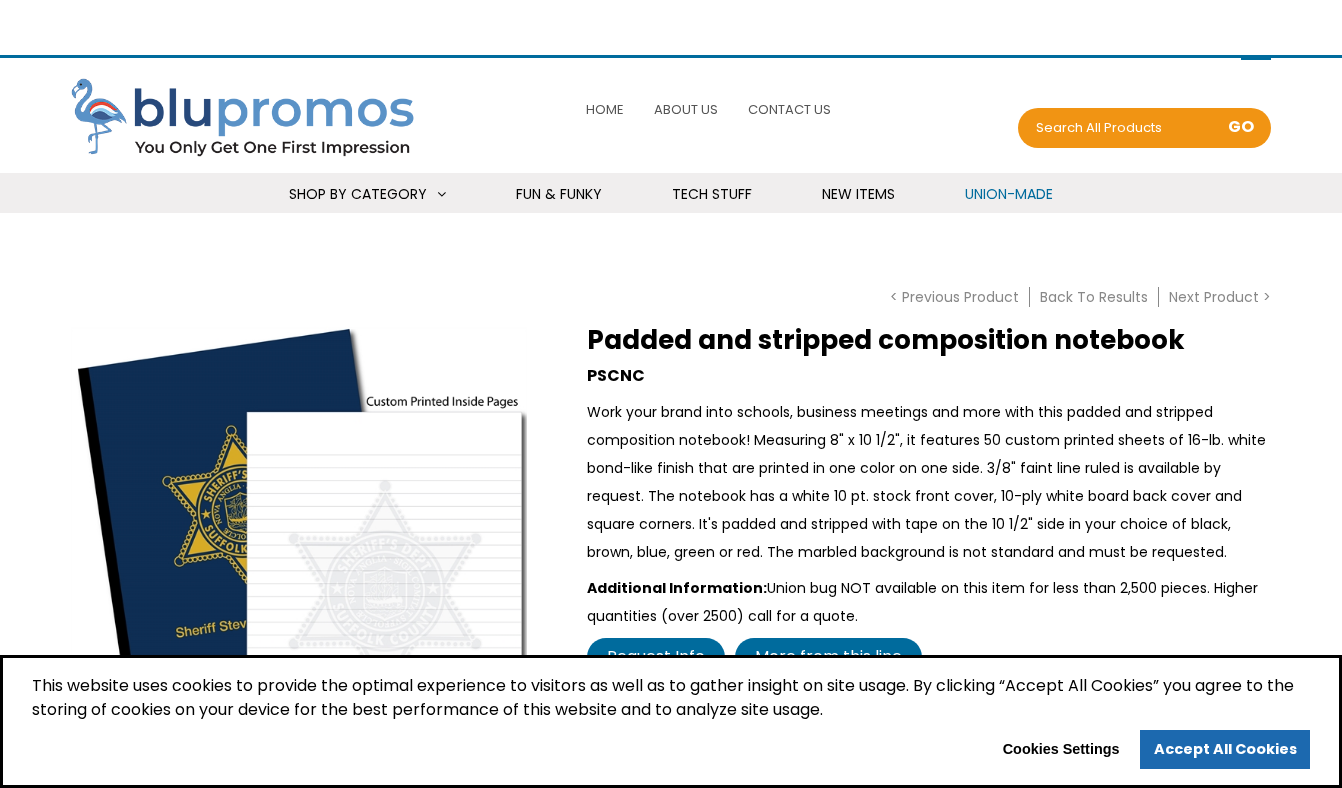 scroll, scrollTop: 0, scrollLeft: 0, axis: both 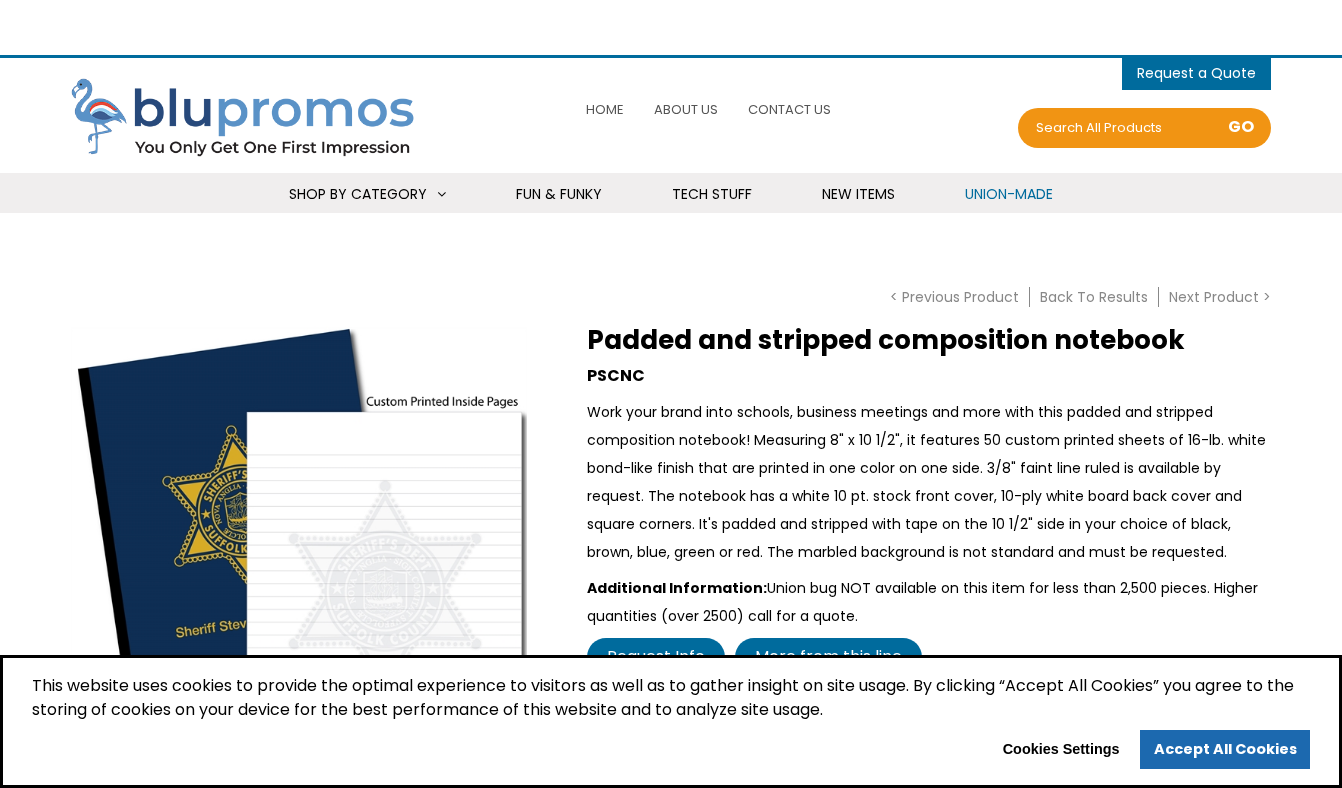 select 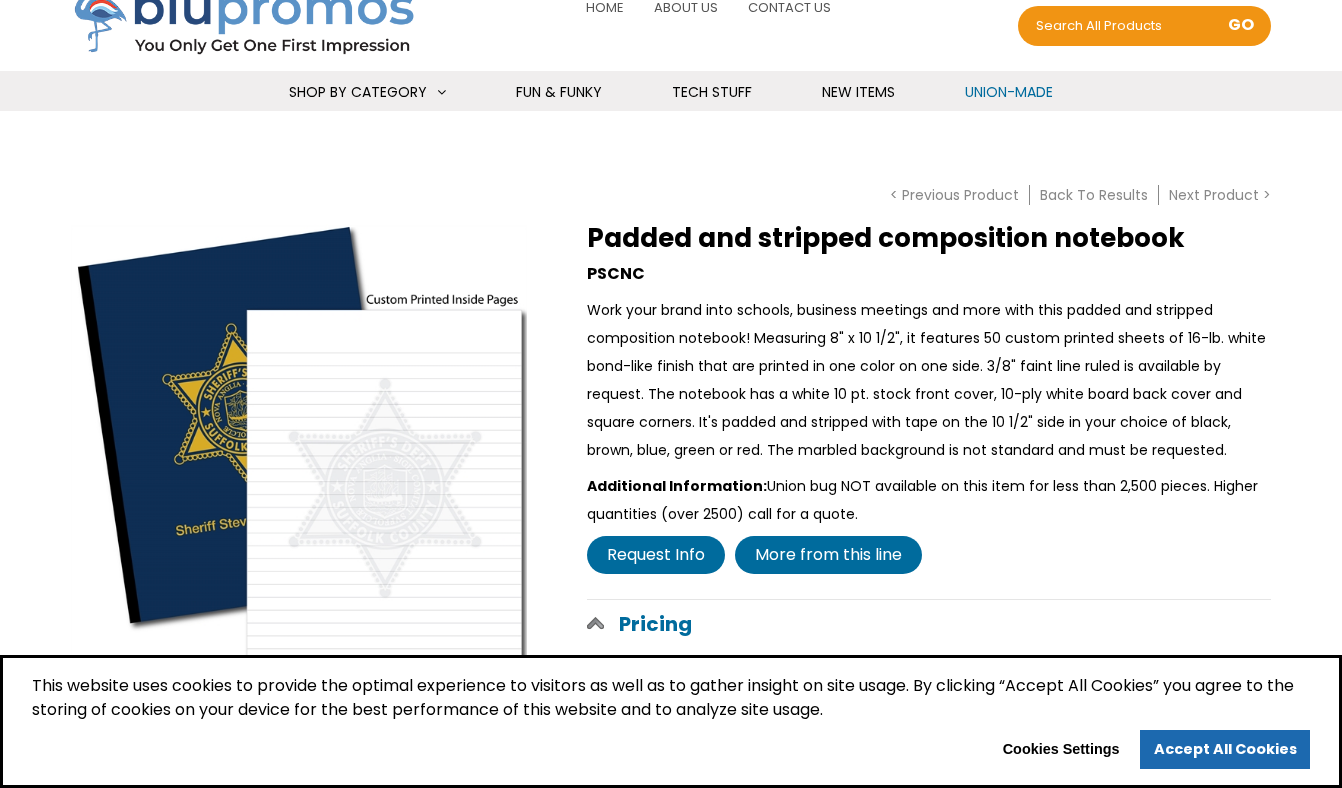 scroll, scrollTop: 0, scrollLeft: 0, axis: both 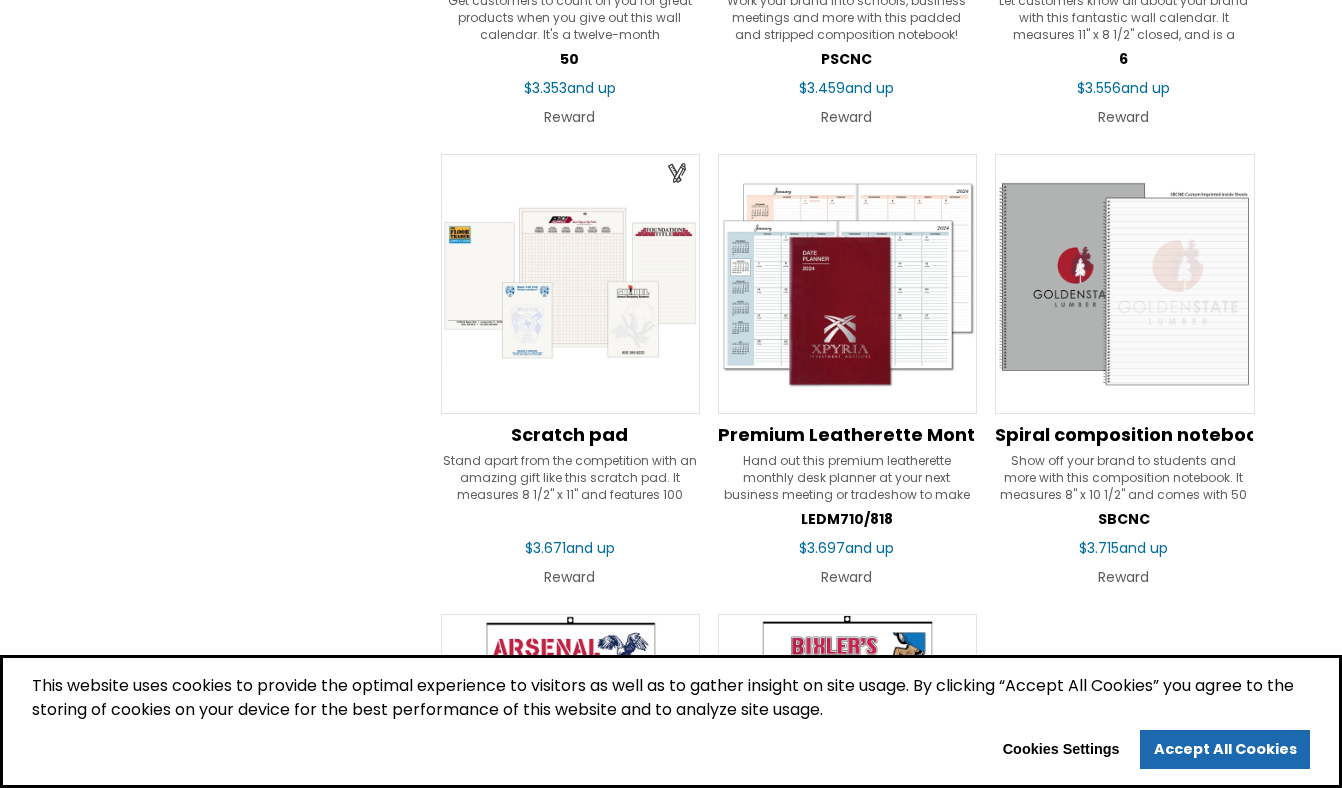 click at bounding box center (1124, 283) 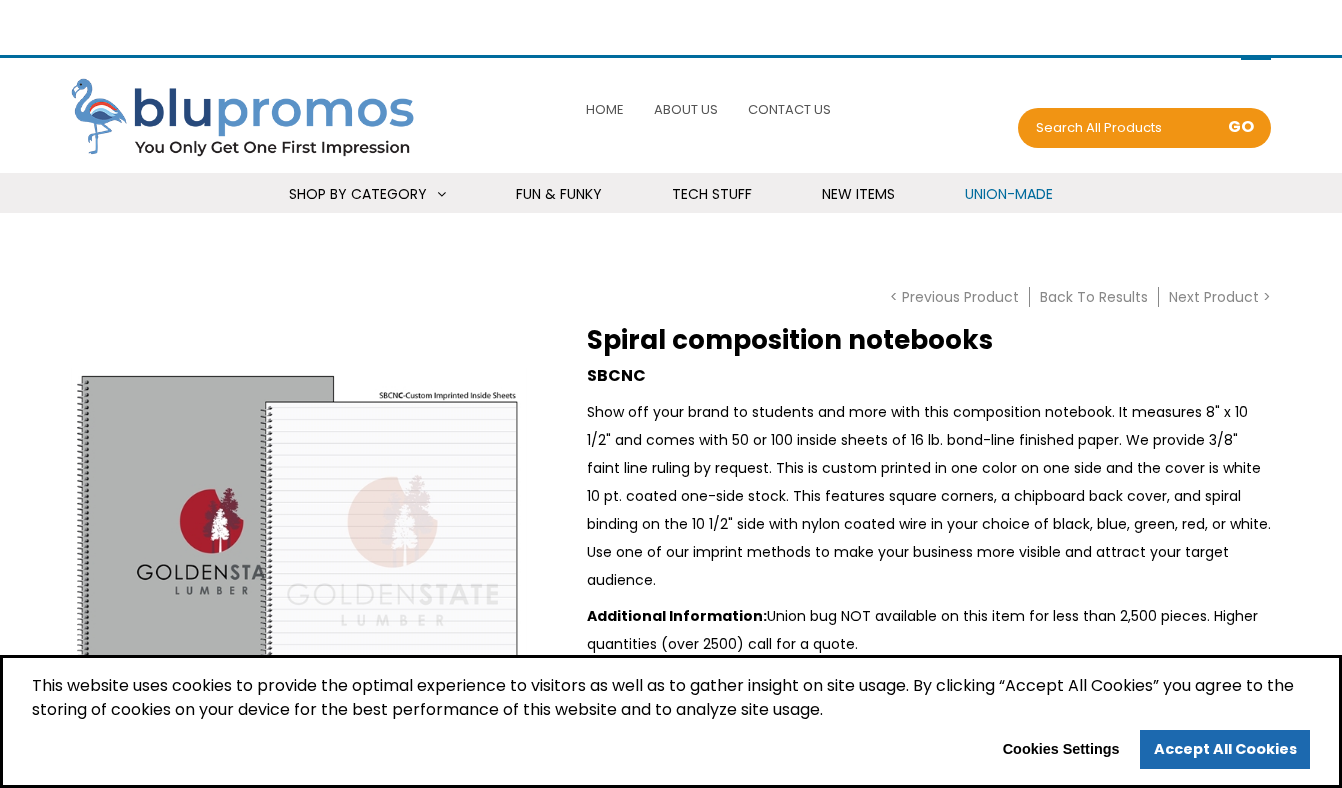 scroll, scrollTop: 0, scrollLeft: 0, axis: both 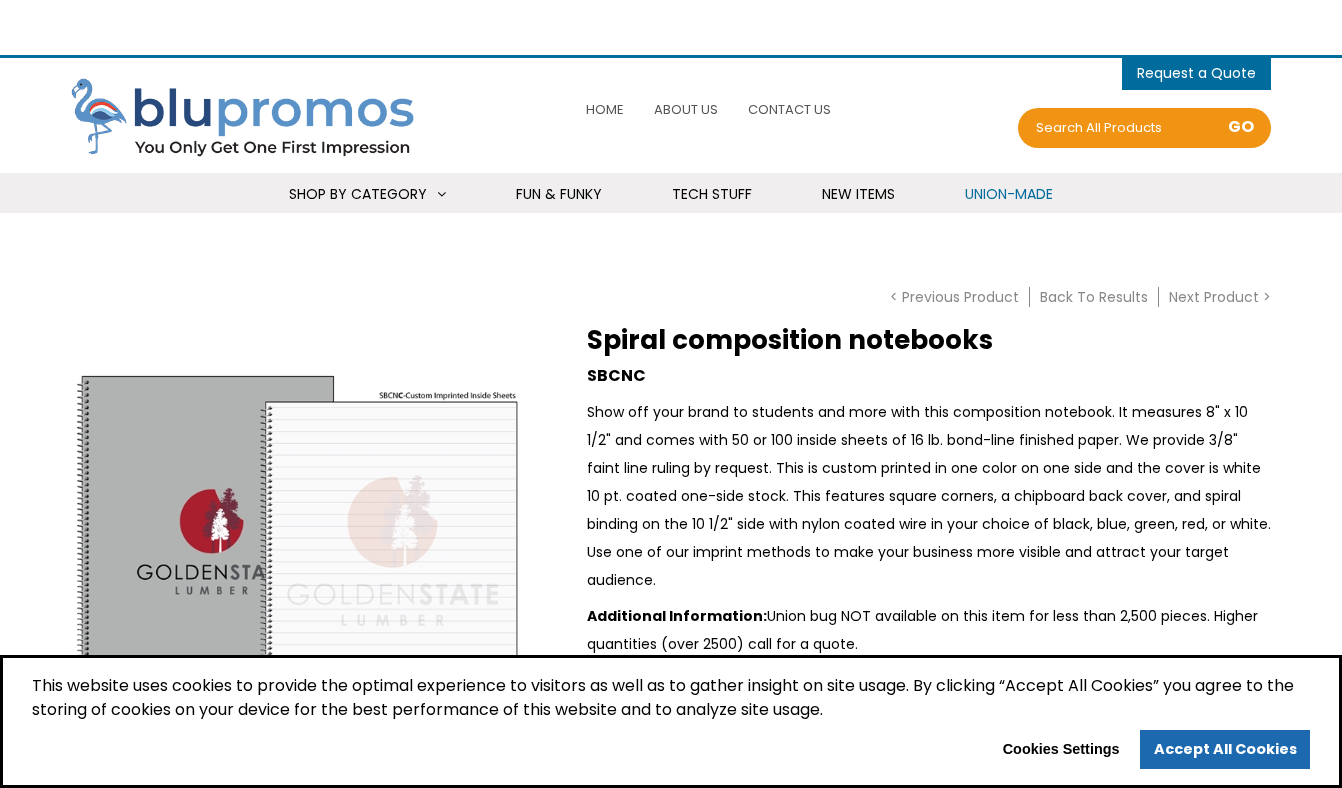 select 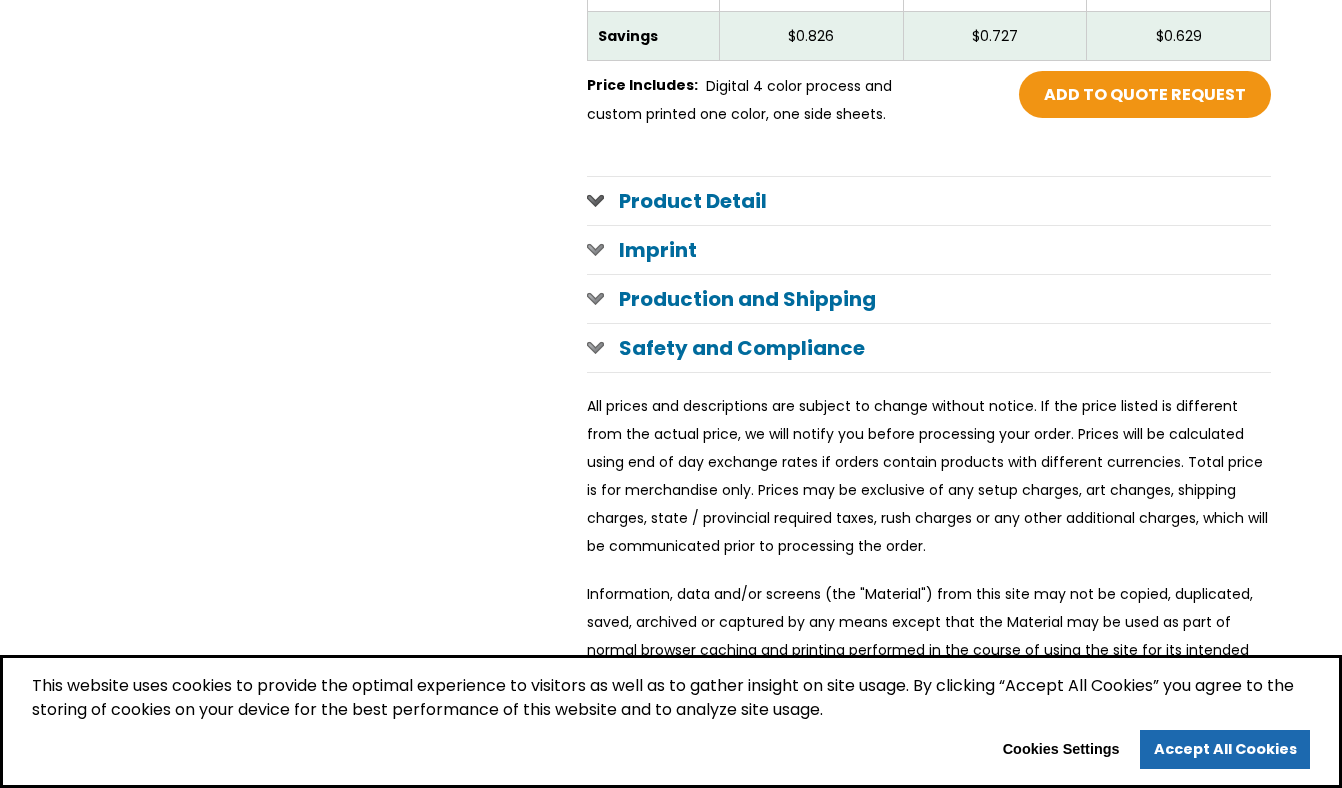 scroll, scrollTop: 1306, scrollLeft: 0, axis: vertical 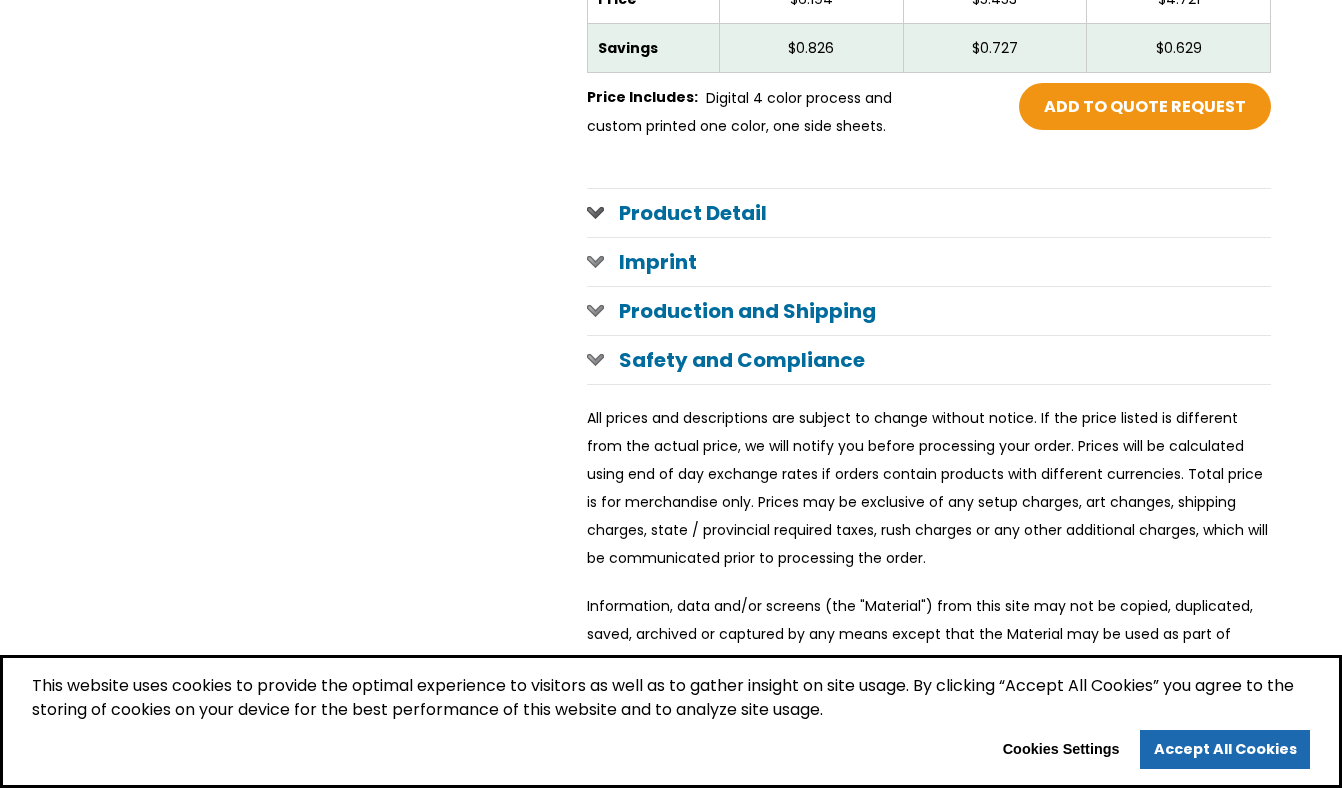 click on "Product Detail" at bounding box center [929, 213] 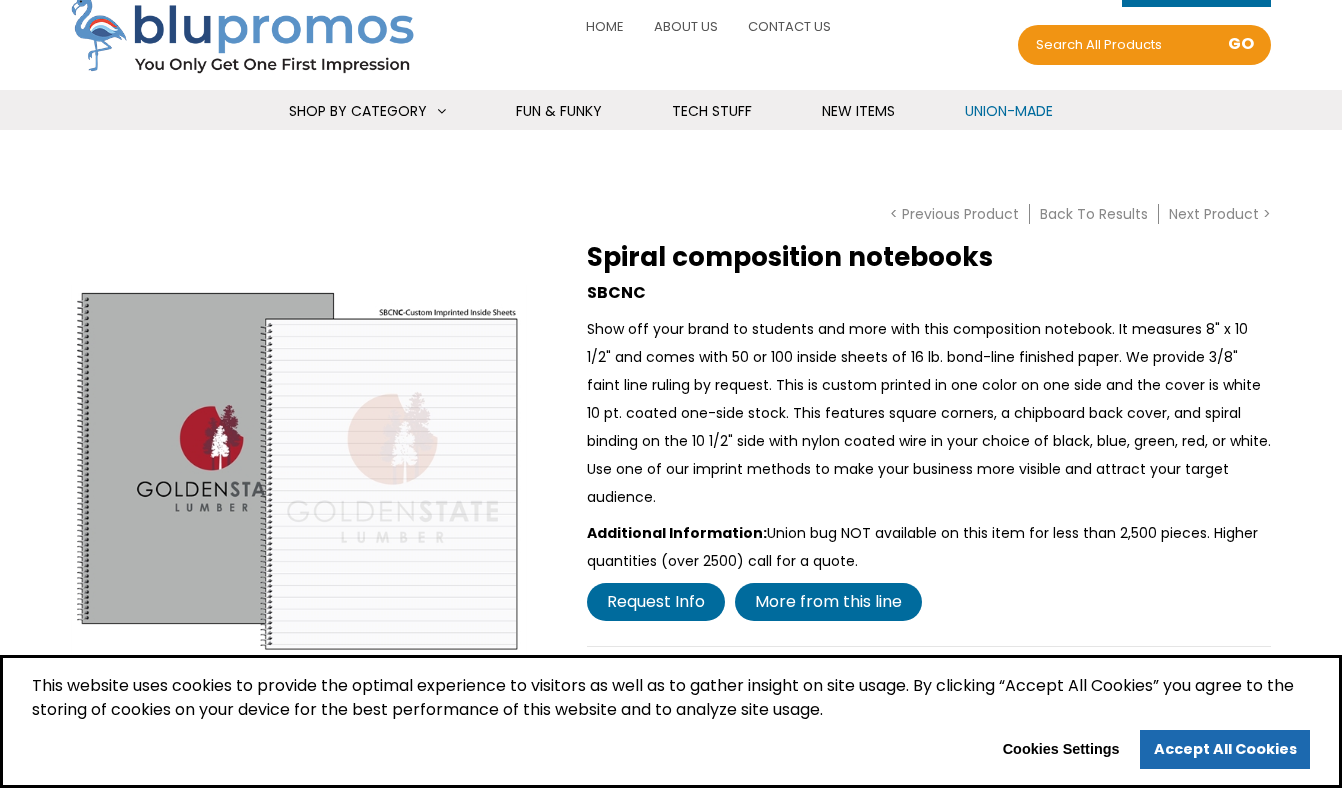 scroll, scrollTop: 59, scrollLeft: 0, axis: vertical 